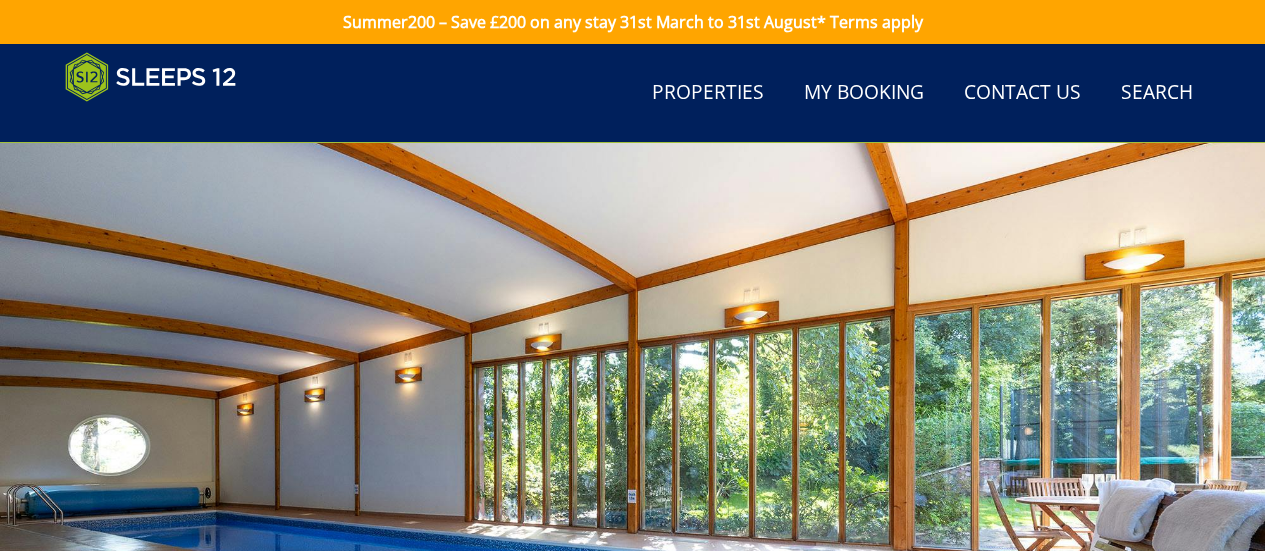 scroll, scrollTop: 950, scrollLeft: 0, axis: vertical 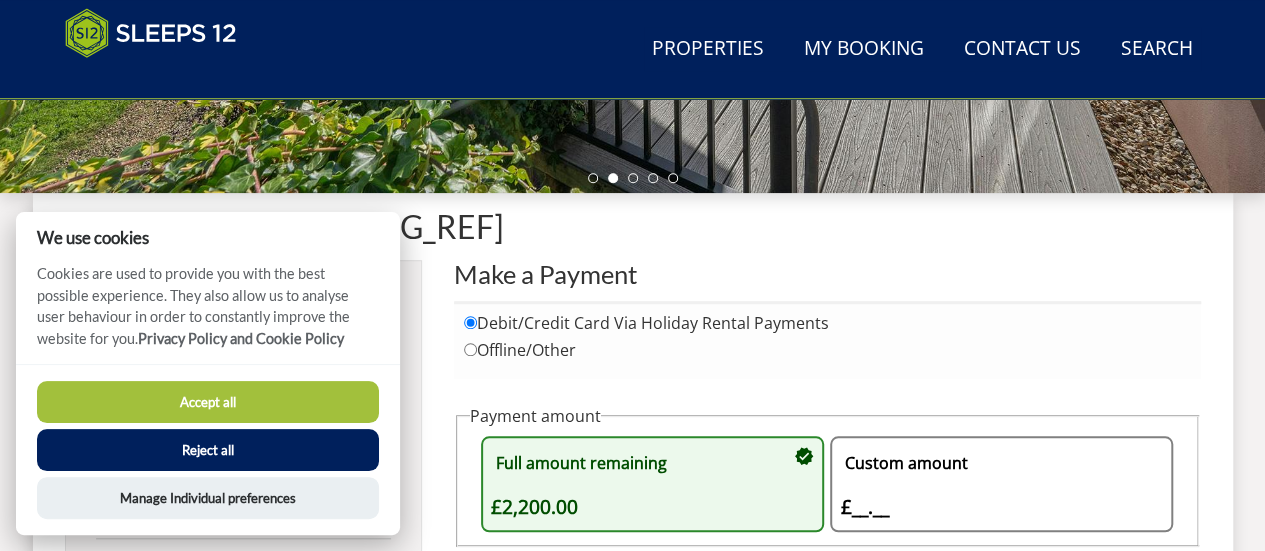 click on "Reject all" at bounding box center [208, 450] 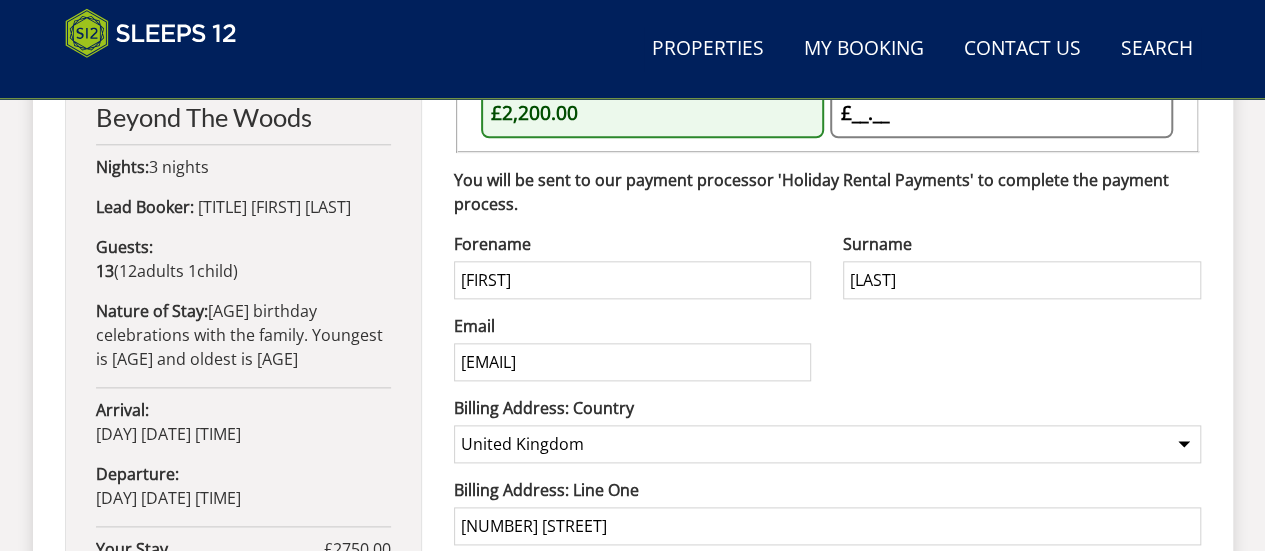 scroll, scrollTop: 1044, scrollLeft: 0, axis: vertical 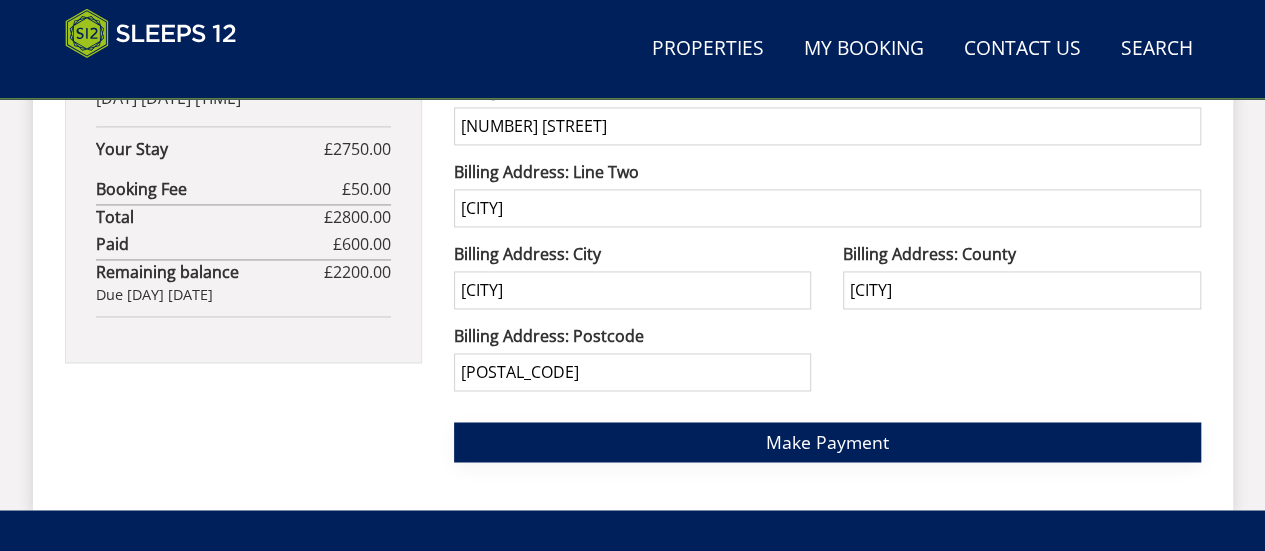 click on "Make Payment" at bounding box center [827, 442] 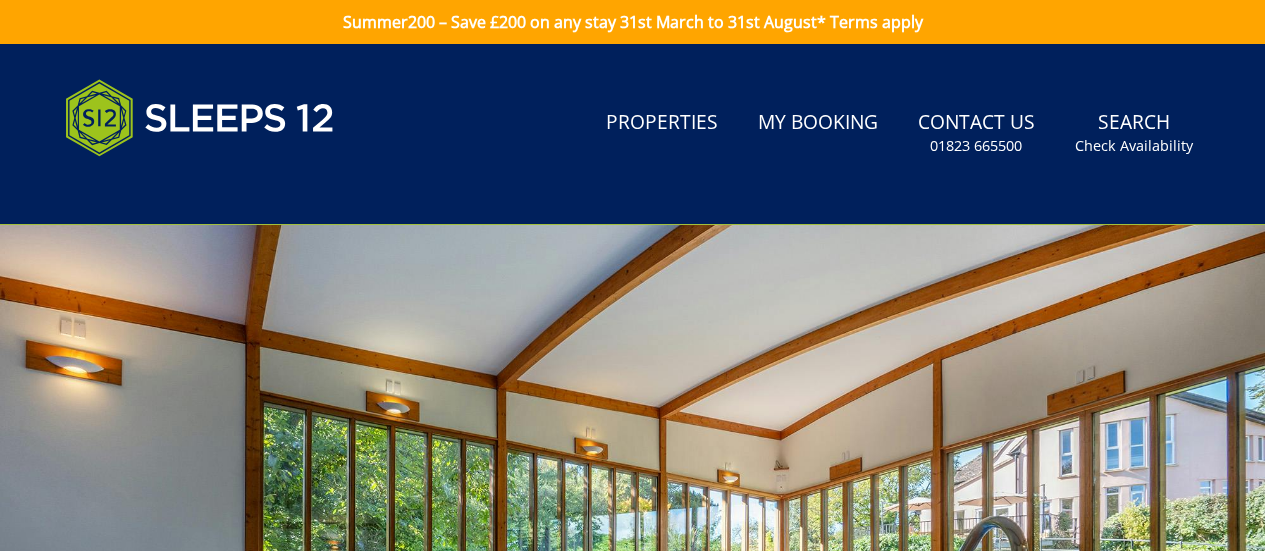 scroll, scrollTop: 0, scrollLeft: 0, axis: both 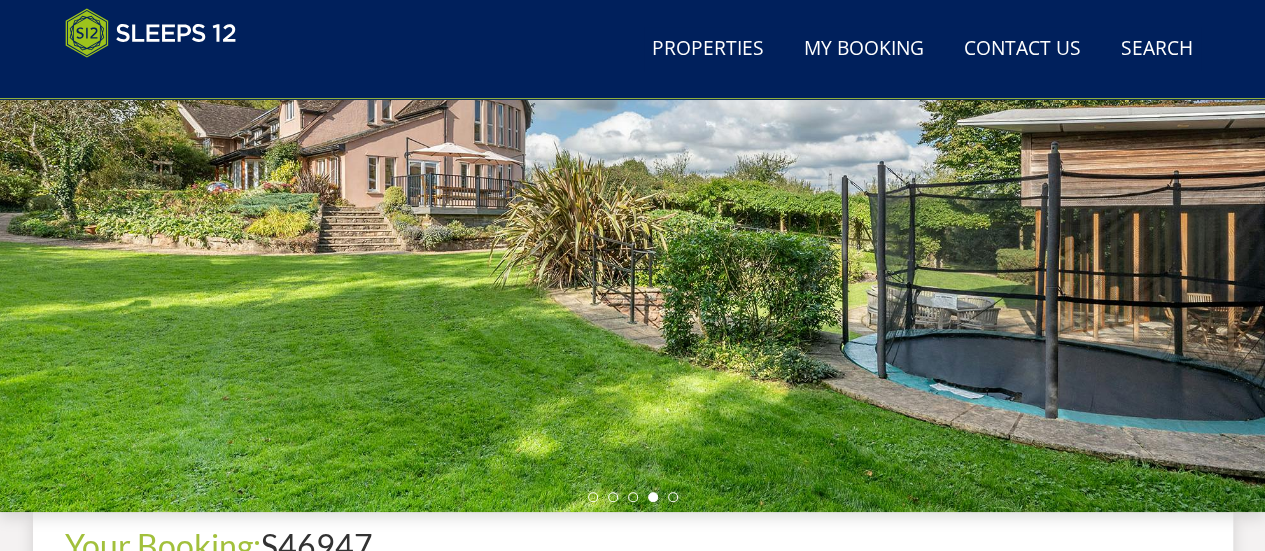 click at bounding box center (632, 162) 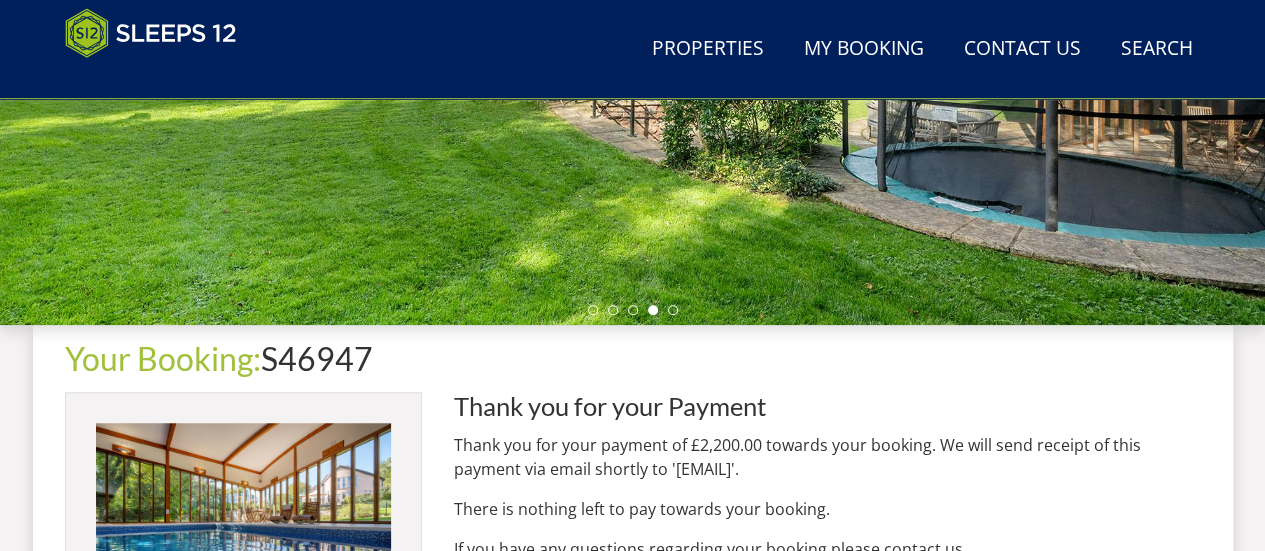 scroll, scrollTop: 531, scrollLeft: 0, axis: vertical 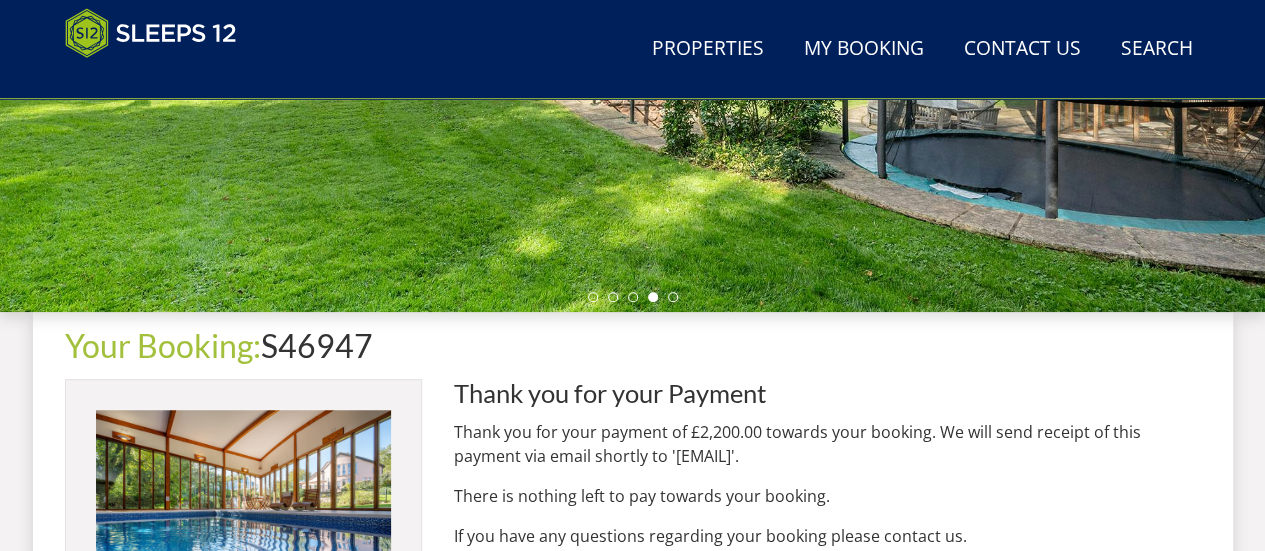 click at bounding box center (632, -38) 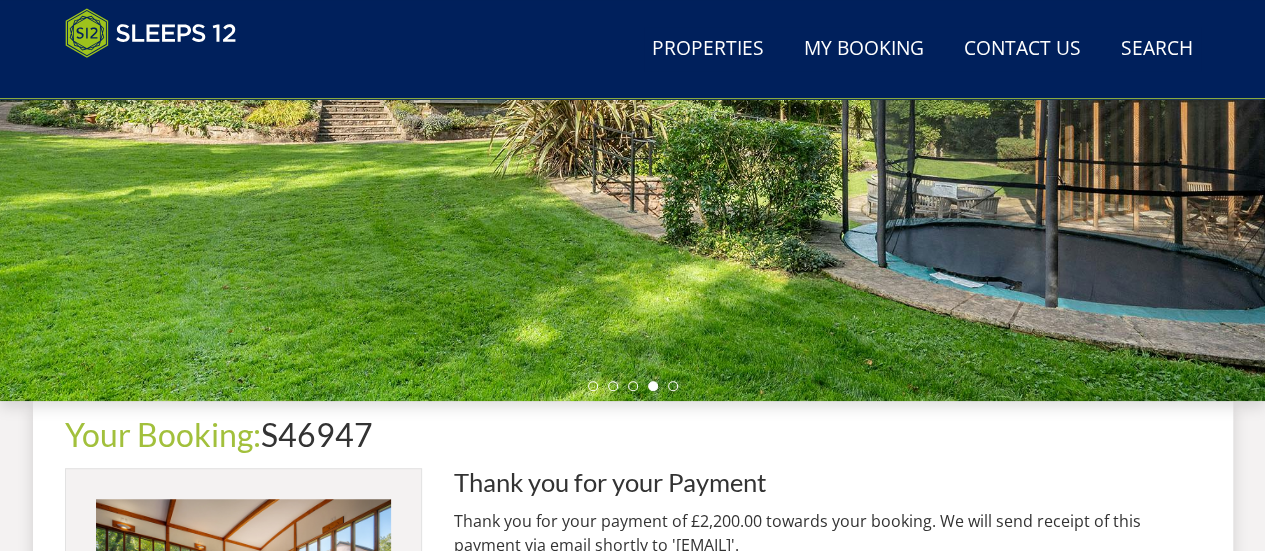 scroll, scrollTop: 331, scrollLeft: 0, axis: vertical 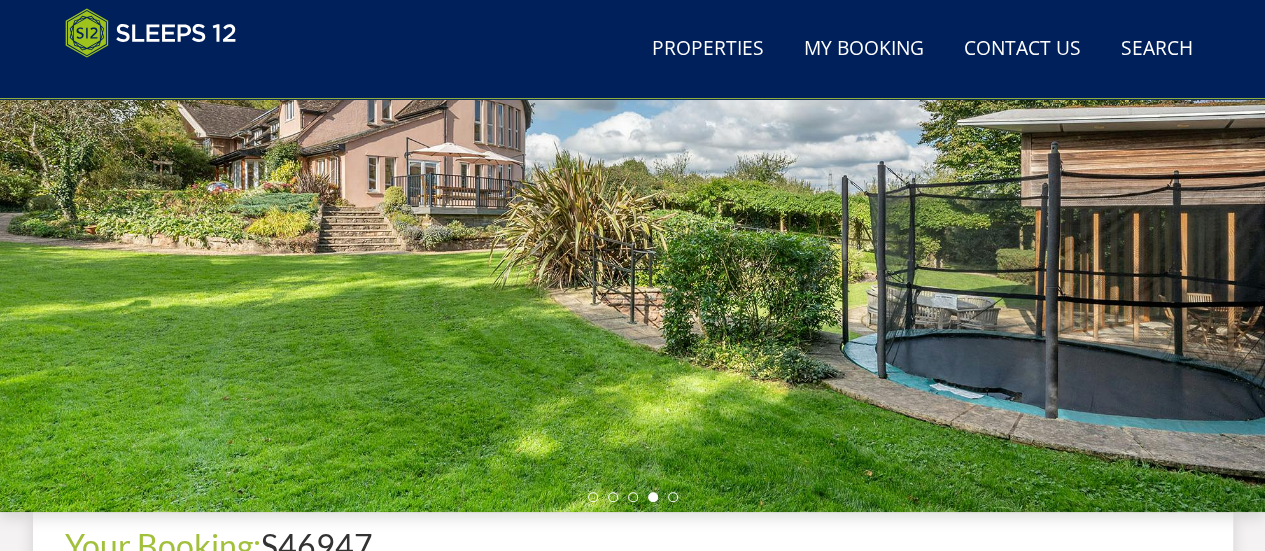 click at bounding box center [632, 162] 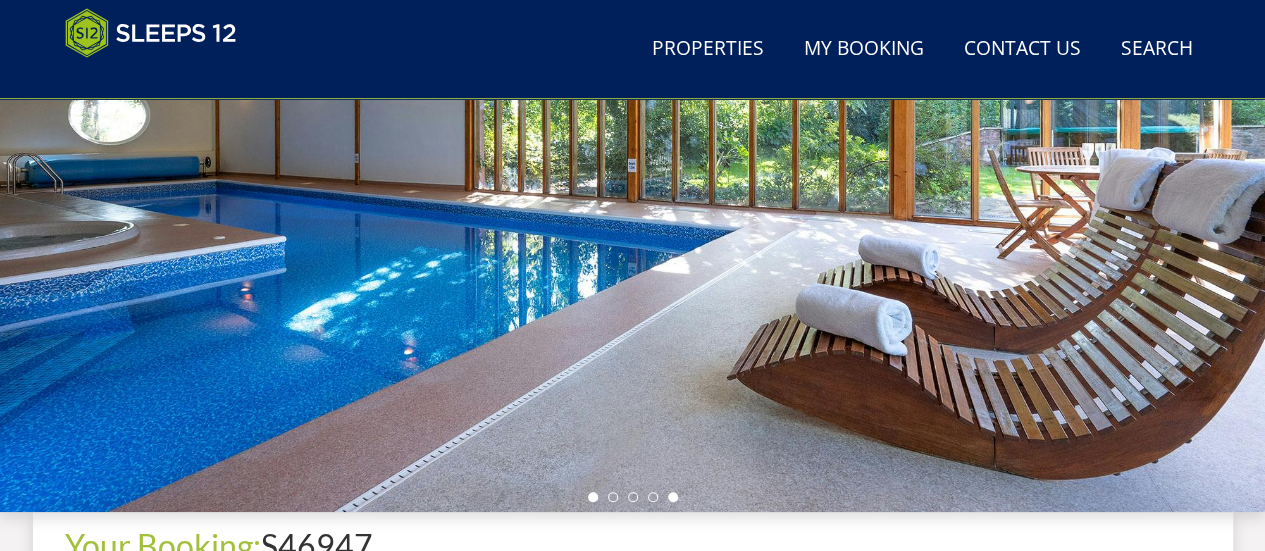click at bounding box center [593, 497] 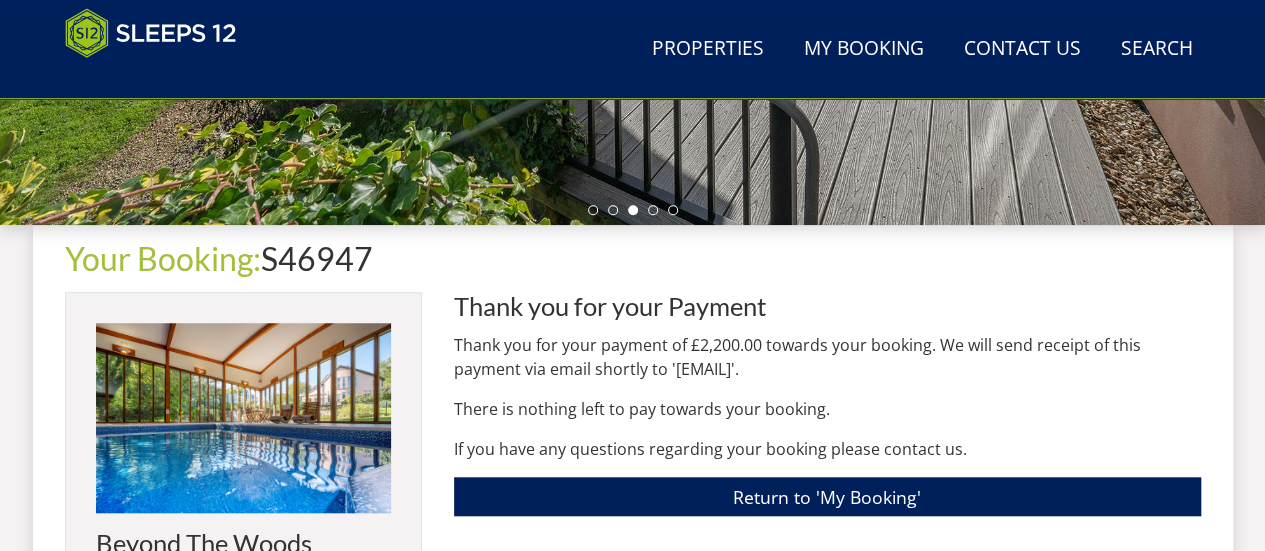 scroll, scrollTop: 718, scrollLeft: 0, axis: vertical 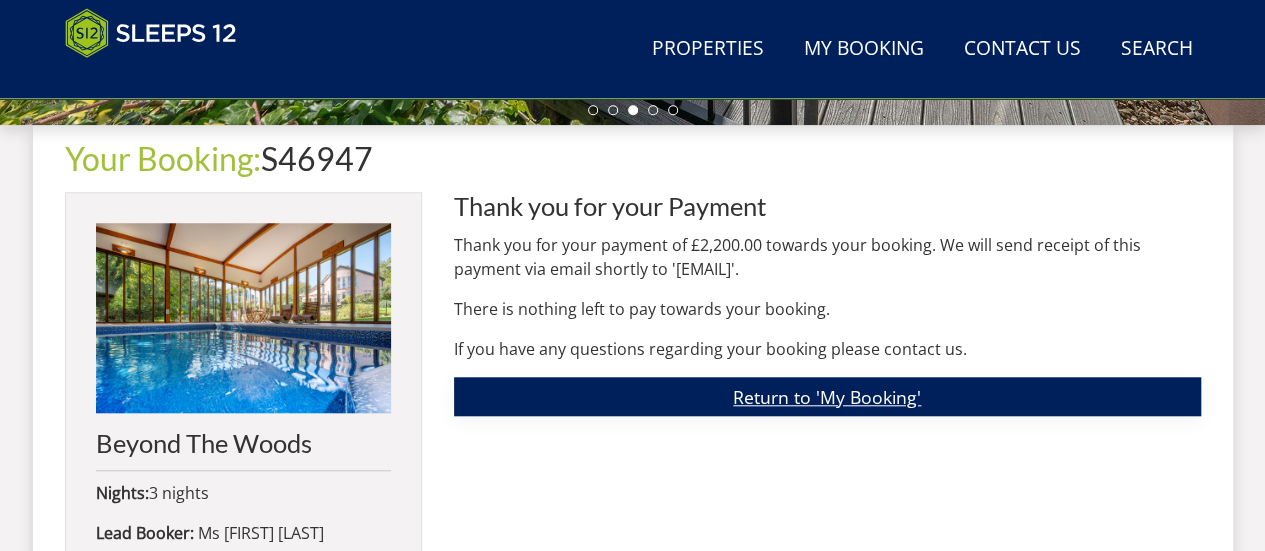 click on "Return to 'My Booking'" at bounding box center (827, 396) 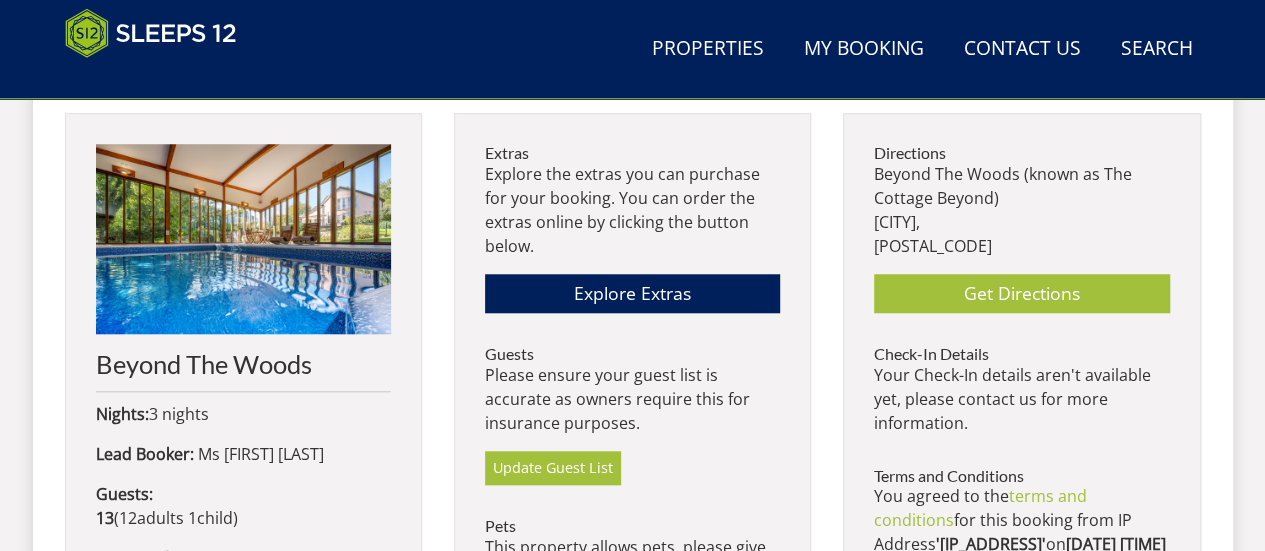 scroll, scrollTop: 800, scrollLeft: 0, axis: vertical 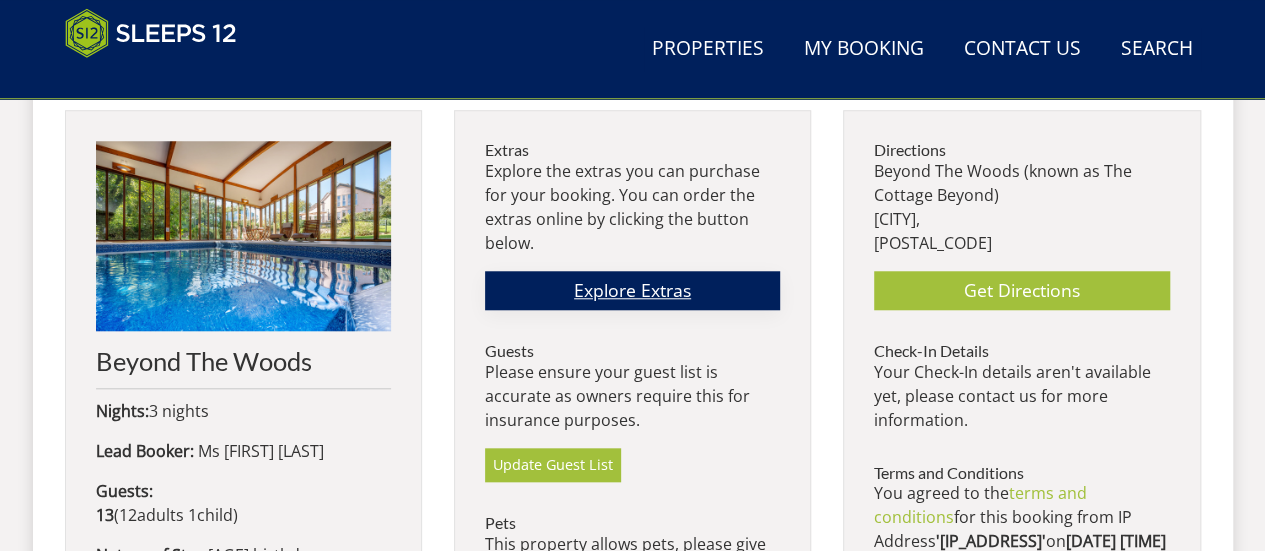 click on "Explore Extras" at bounding box center [632, 290] 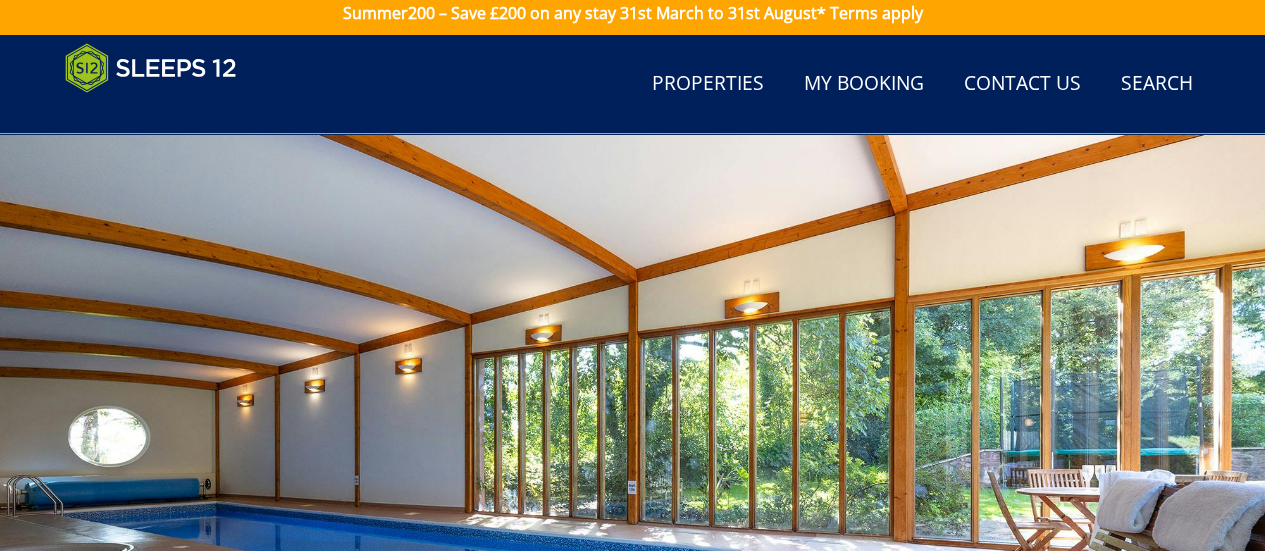 scroll, scrollTop: 0, scrollLeft: 0, axis: both 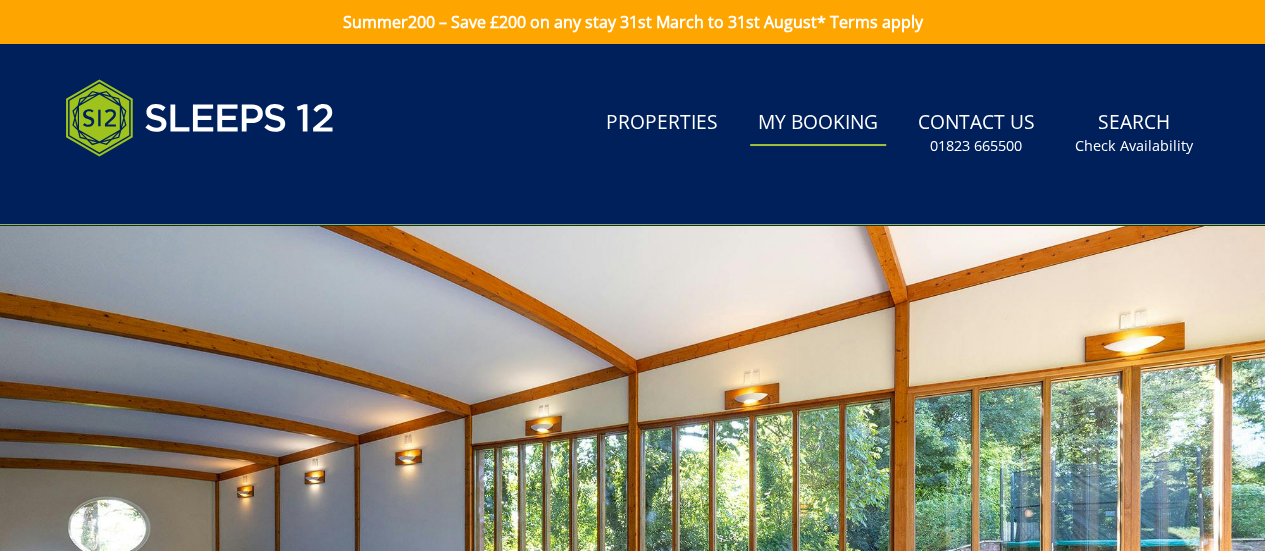 click on "My Booking" at bounding box center (818, 123) 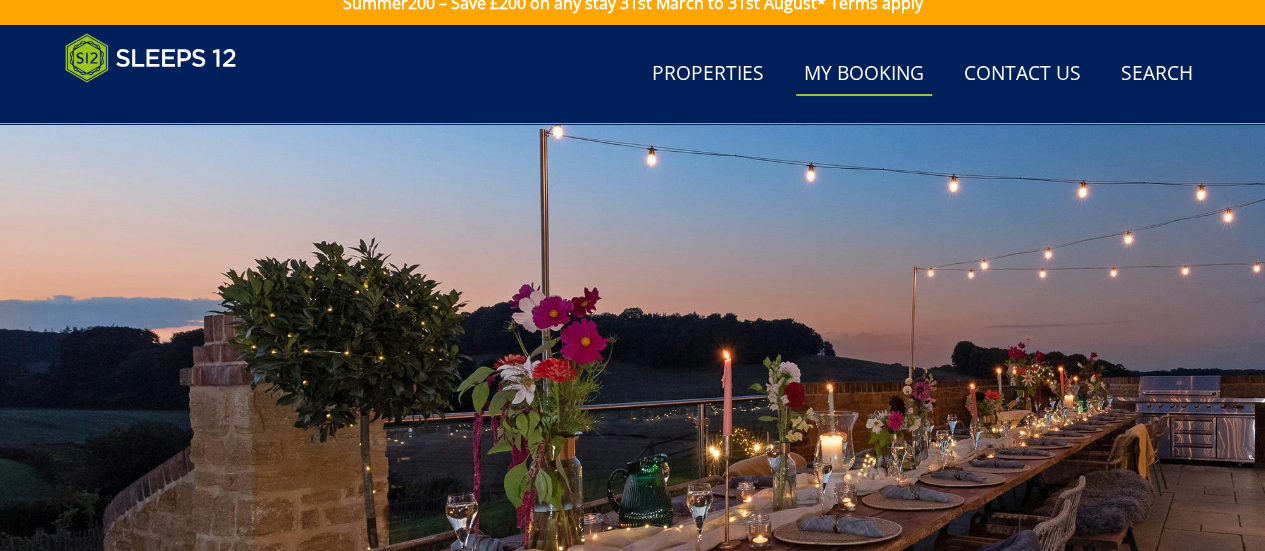 scroll, scrollTop: 0, scrollLeft: 0, axis: both 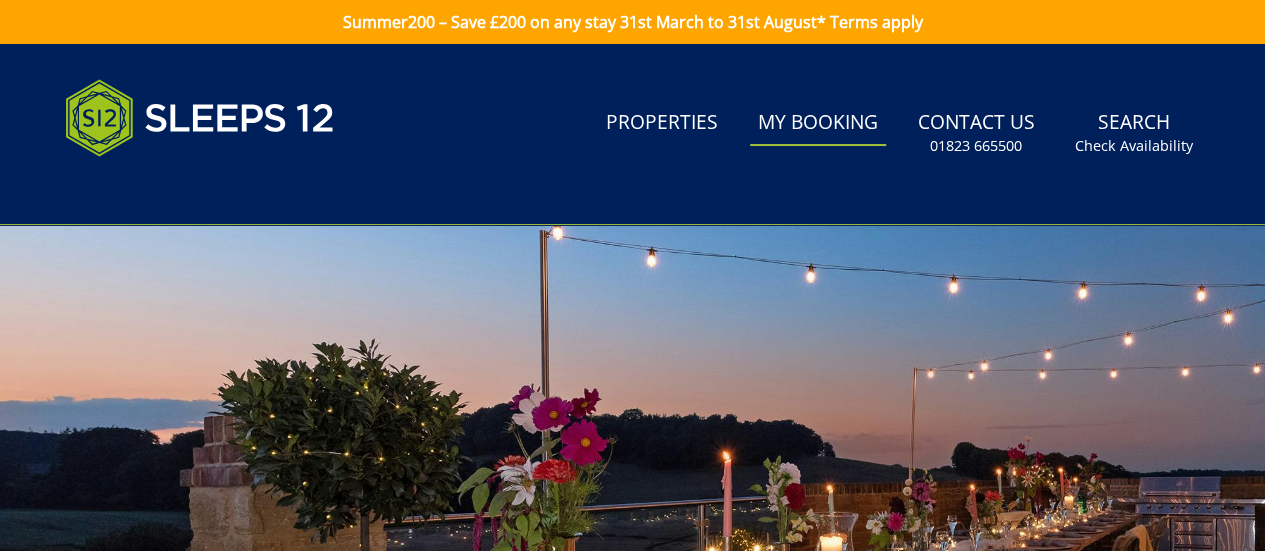 click on "My Booking" at bounding box center [818, 123] 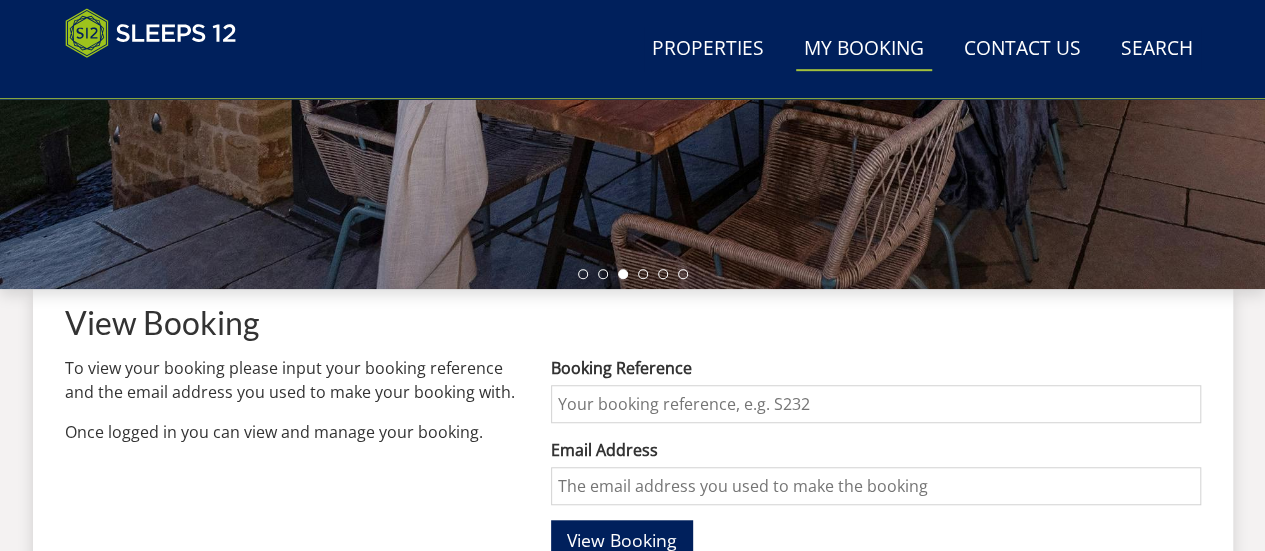 scroll, scrollTop: 654, scrollLeft: 0, axis: vertical 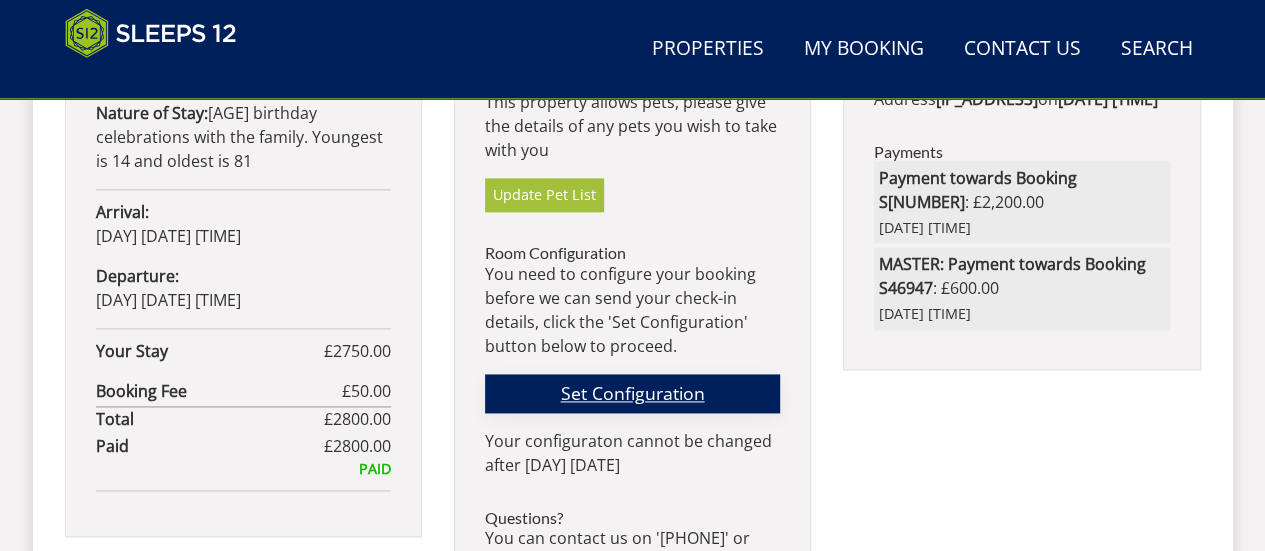 click on "Set Configuration" at bounding box center [632, 393] 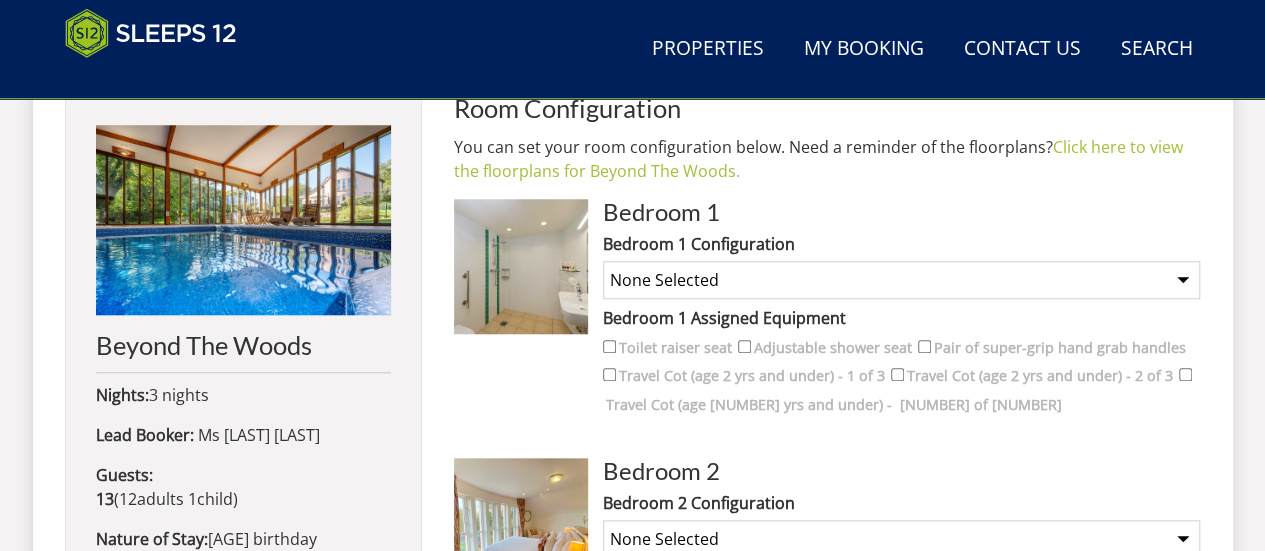 scroll, scrollTop: 860, scrollLeft: 0, axis: vertical 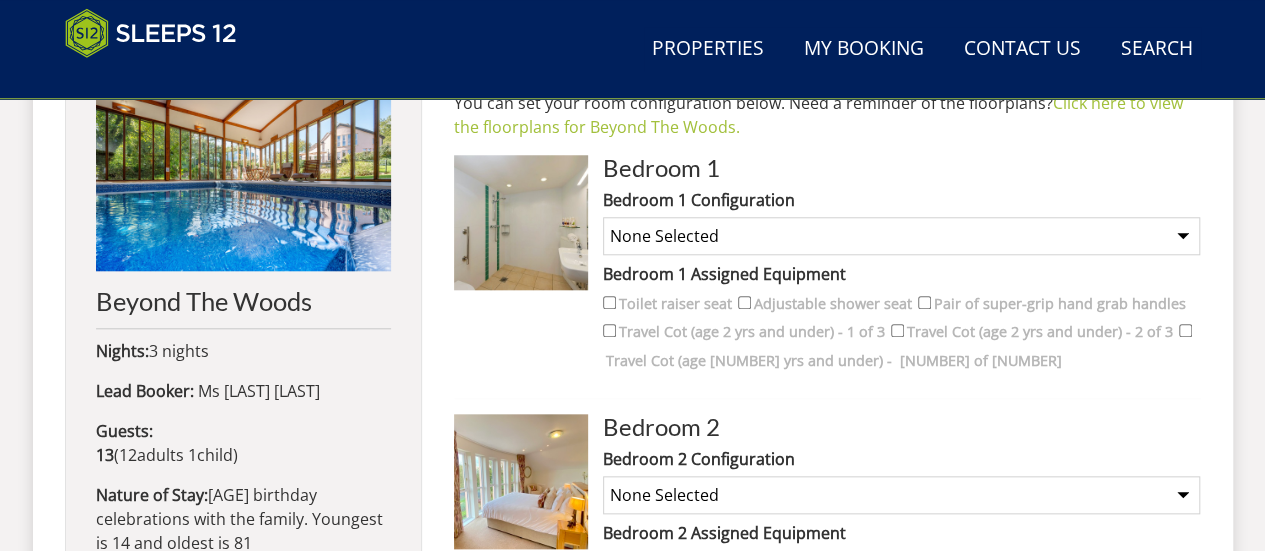click on "None Selected
[NUMBER] x super-king bed
[NUMBER] x single beds
[NUMBER] super-king bed & [NUMBER] single bed
[NUMBER] x super-king bed & [NUMBER] single beds
[NUMBER] single beds
[NUMBER] x single beds" at bounding box center (901, 236) 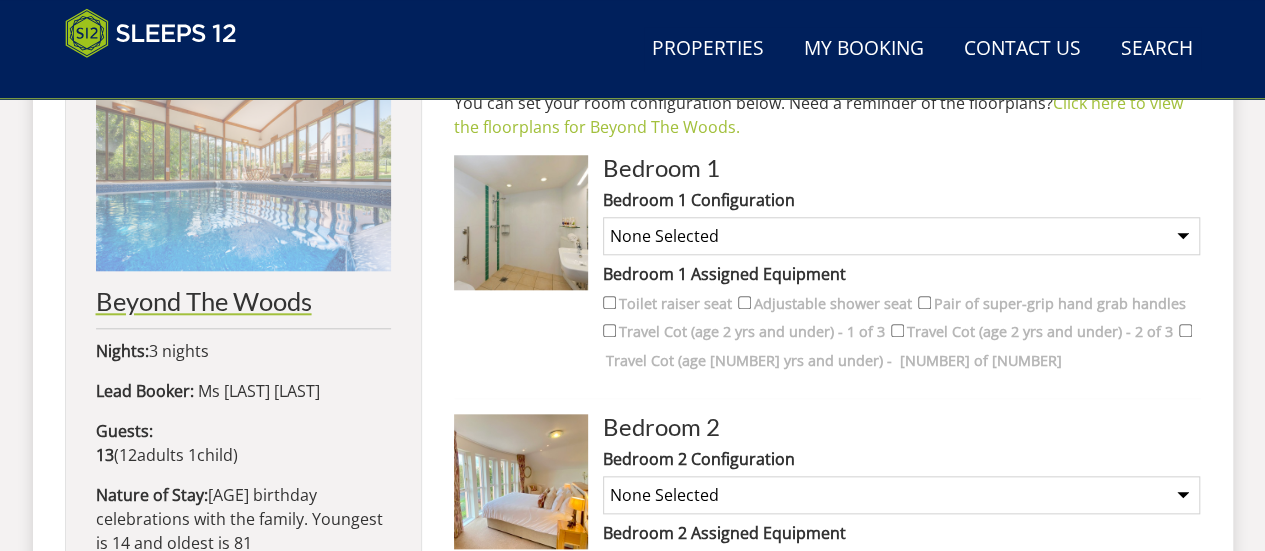 click on "Beyond The Woods" at bounding box center (243, 301) 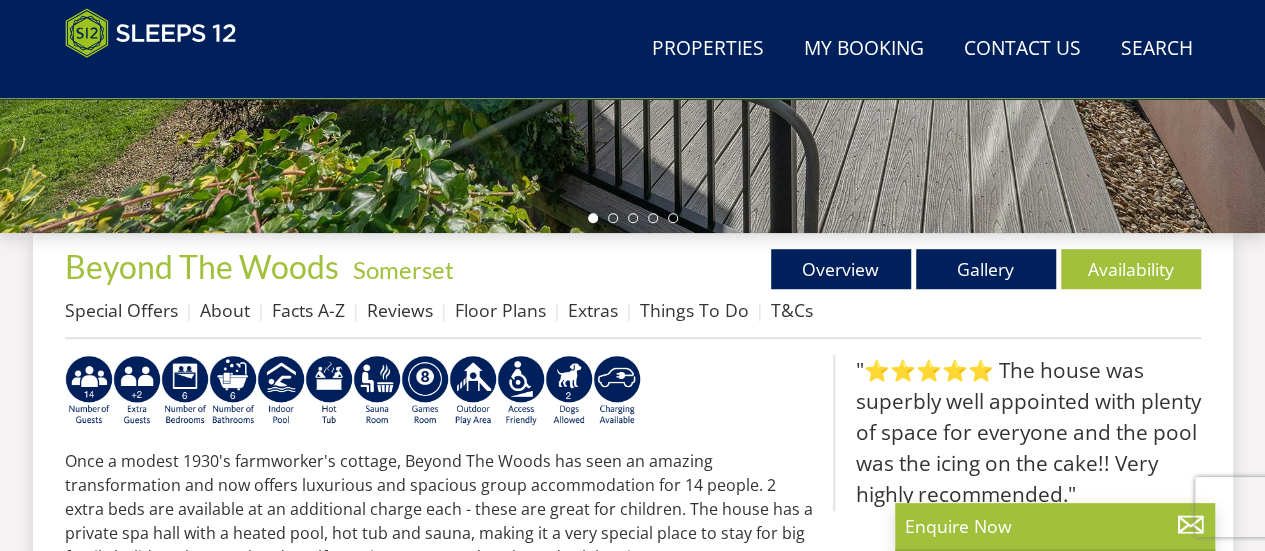 scroll, scrollTop: 620, scrollLeft: 0, axis: vertical 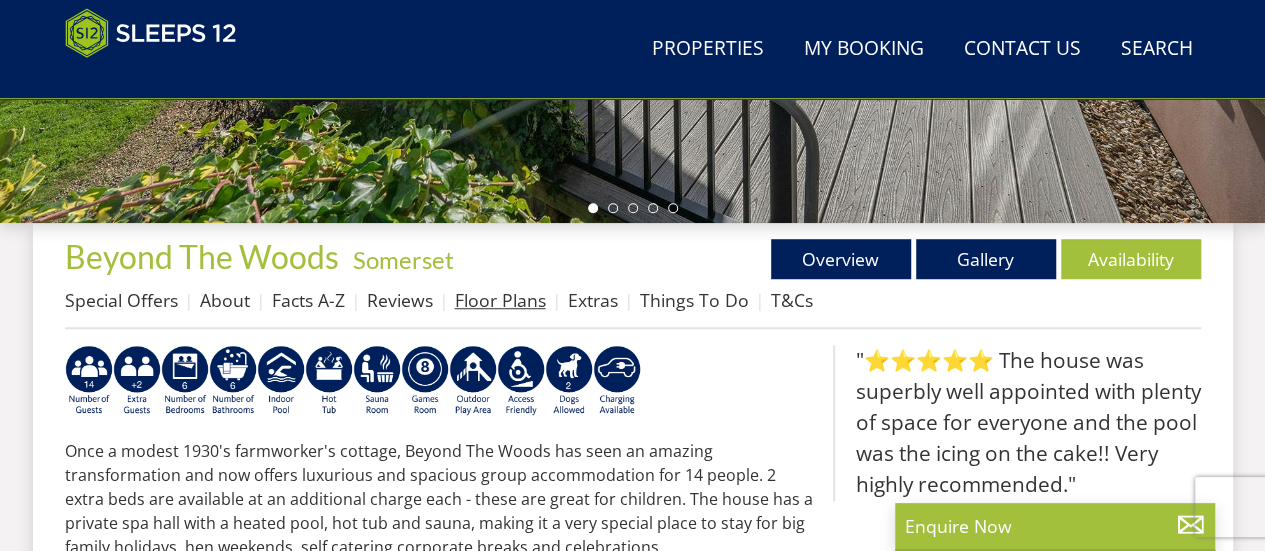 click on "Floor Plans" at bounding box center [500, 300] 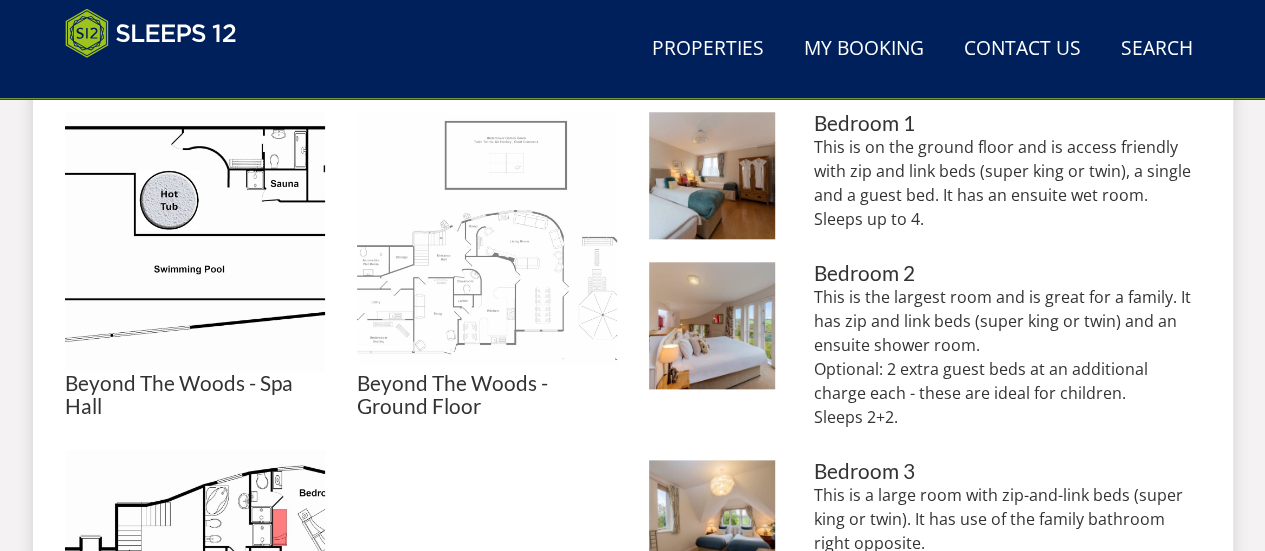 scroll, scrollTop: 900, scrollLeft: 0, axis: vertical 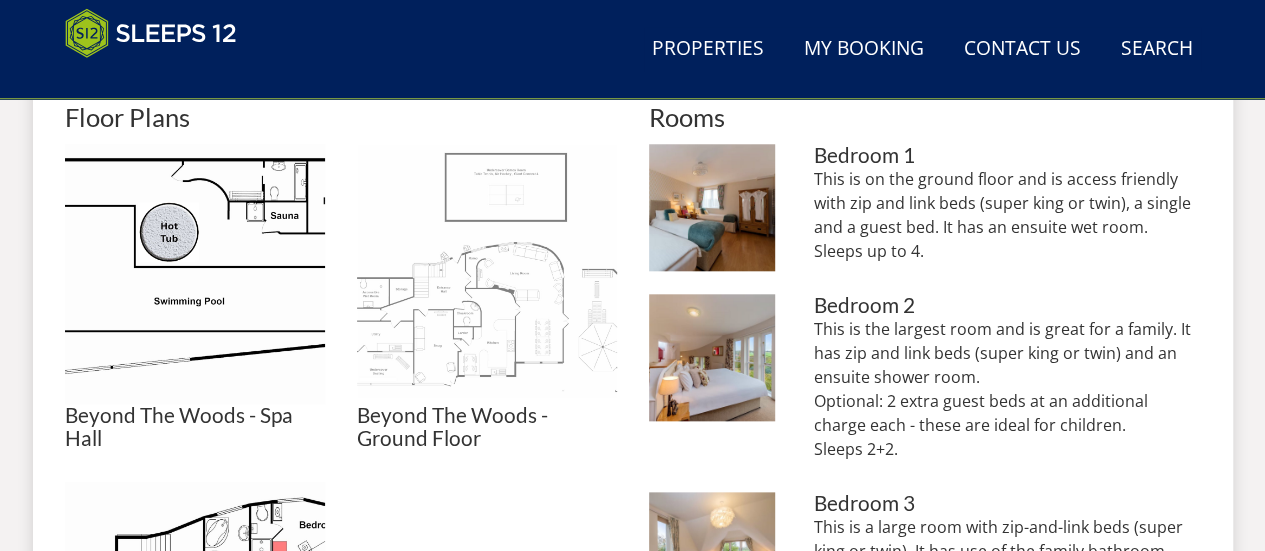 click at bounding box center (487, 274) 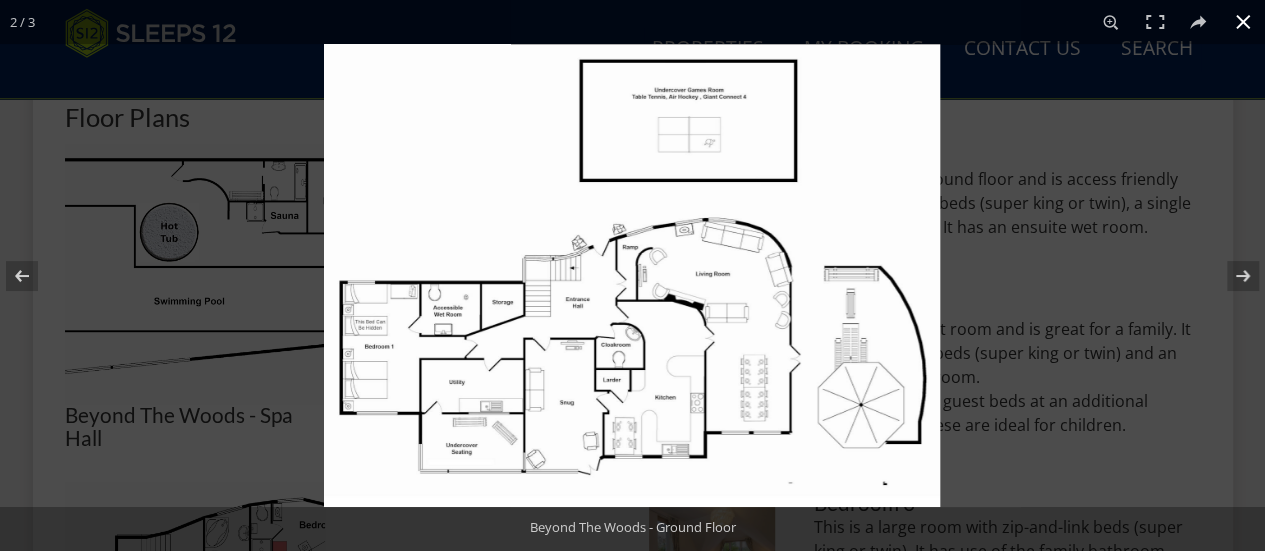 click at bounding box center (956, 319) 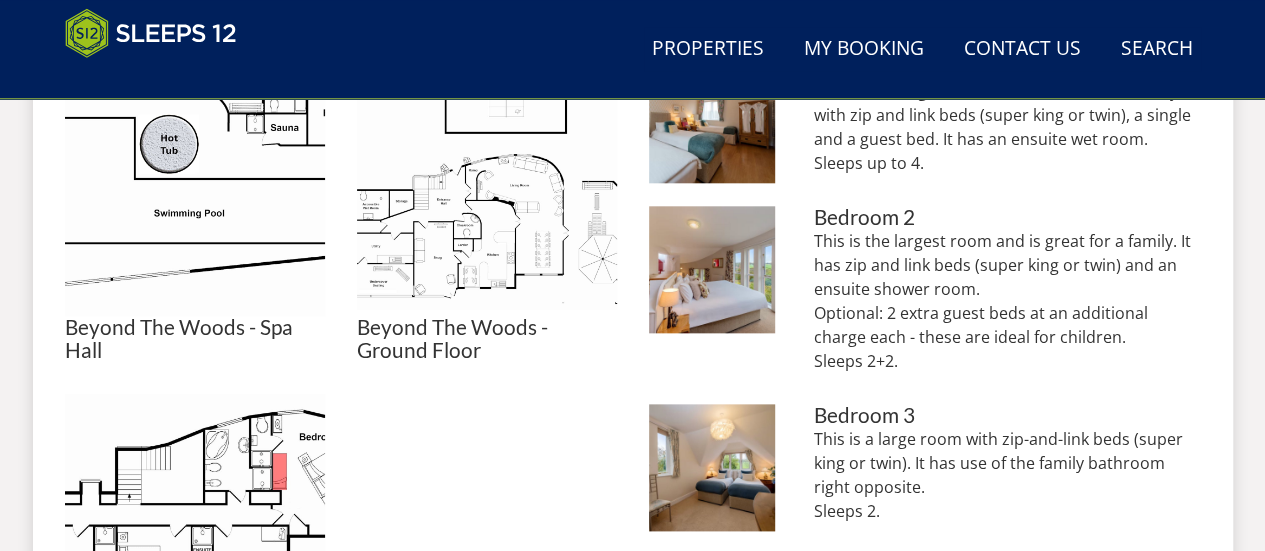 scroll, scrollTop: 1100, scrollLeft: 0, axis: vertical 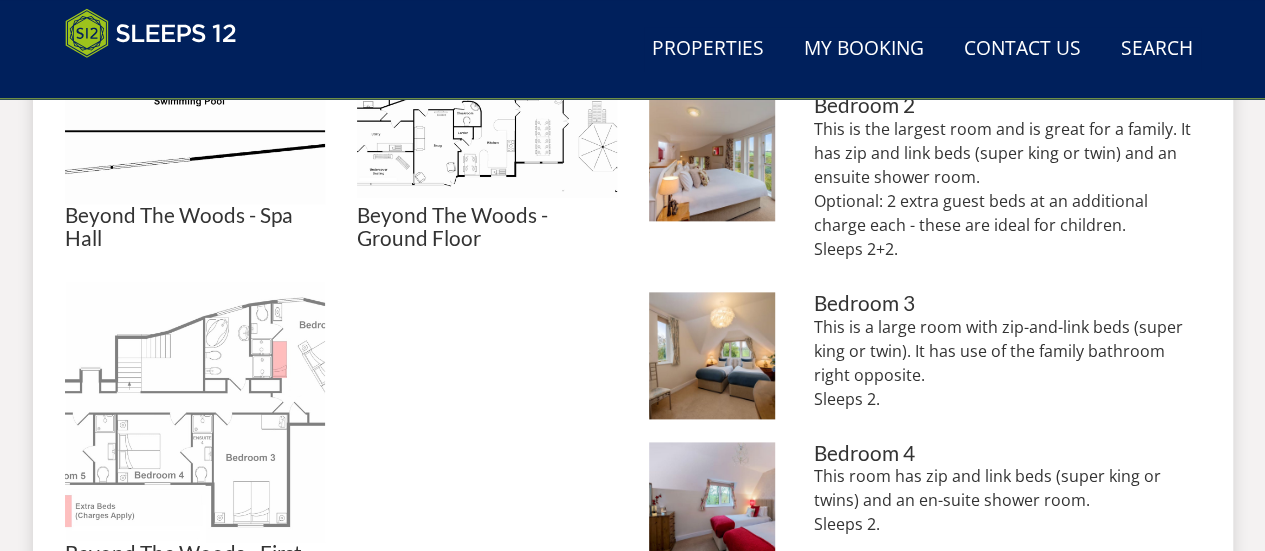 click at bounding box center (195, 412) 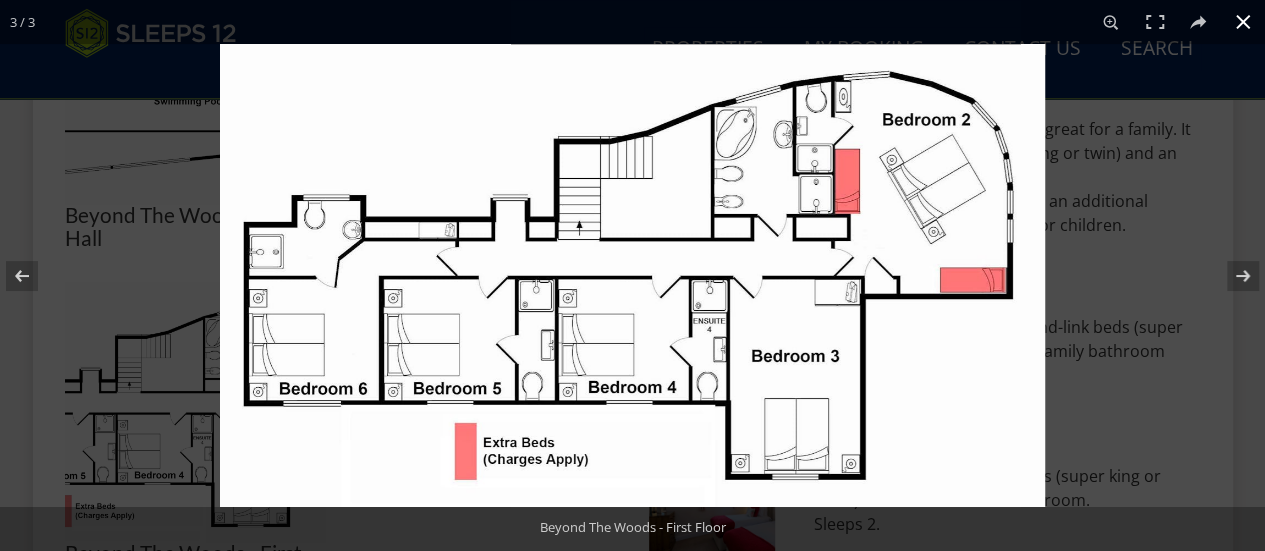 click at bounding box center (852, 319) 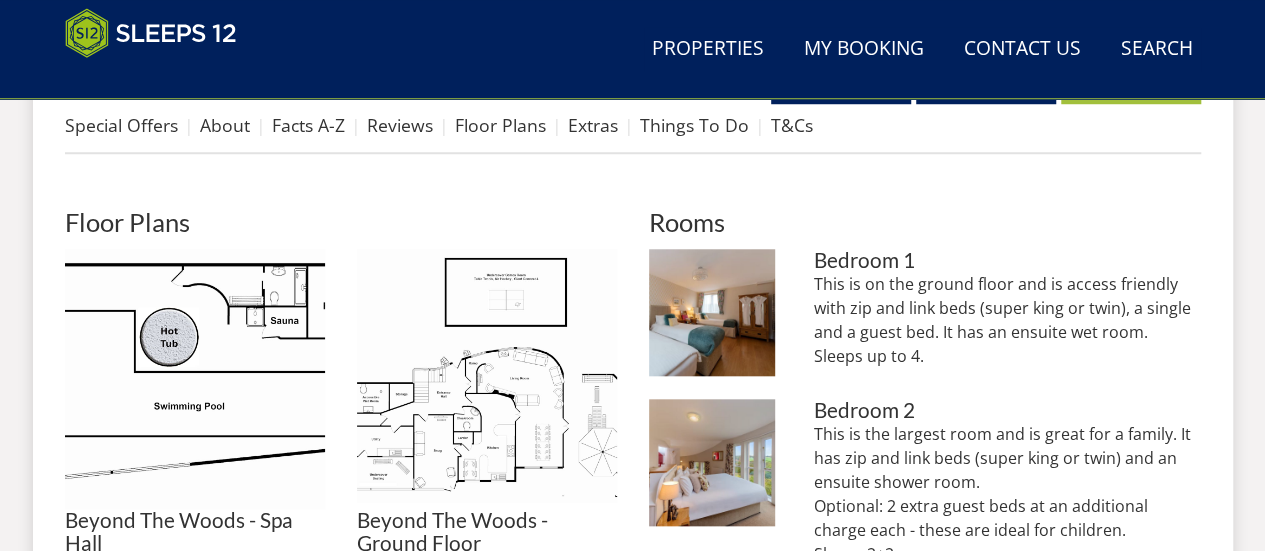 scroll, scrollTop: 900, scrollLeft: 0, axis: vertical 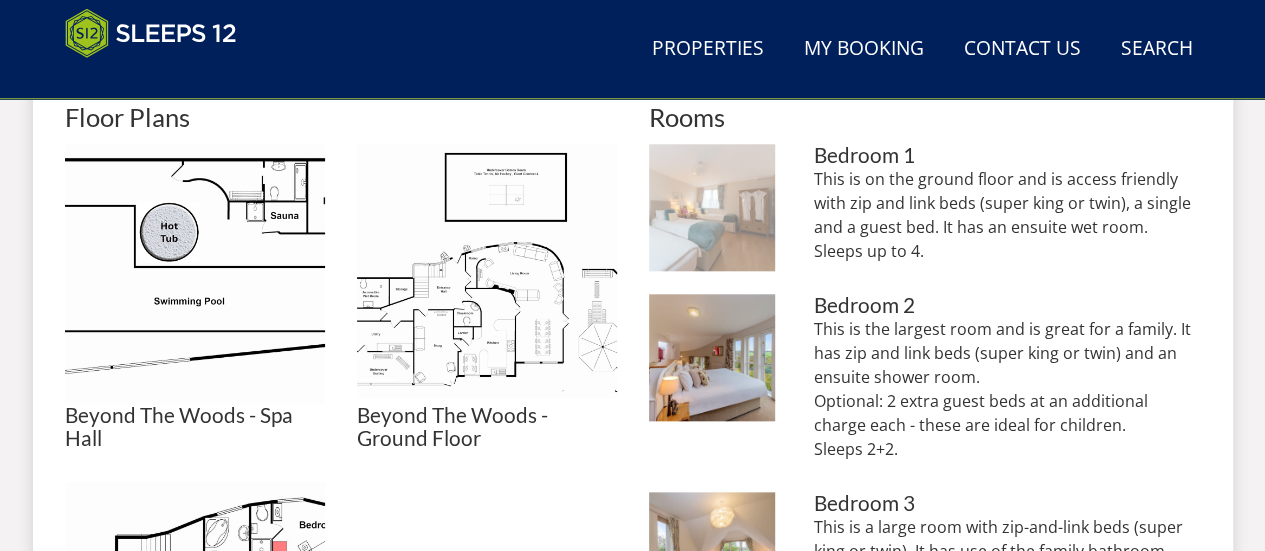 click at bounding box center [712, 207] 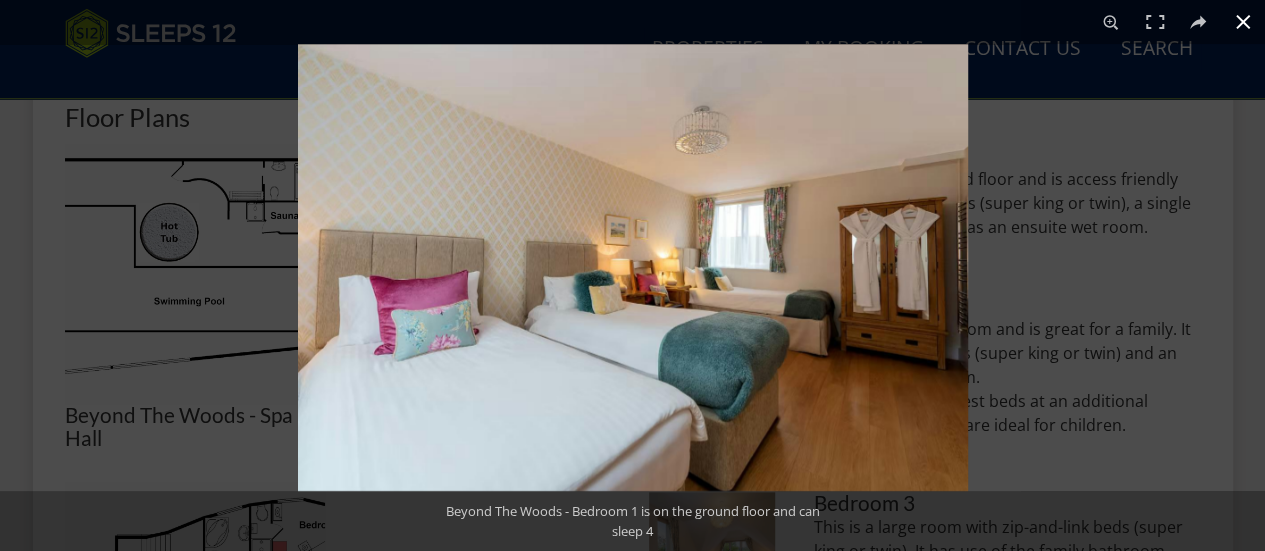 click at bounding box center (930, 319) 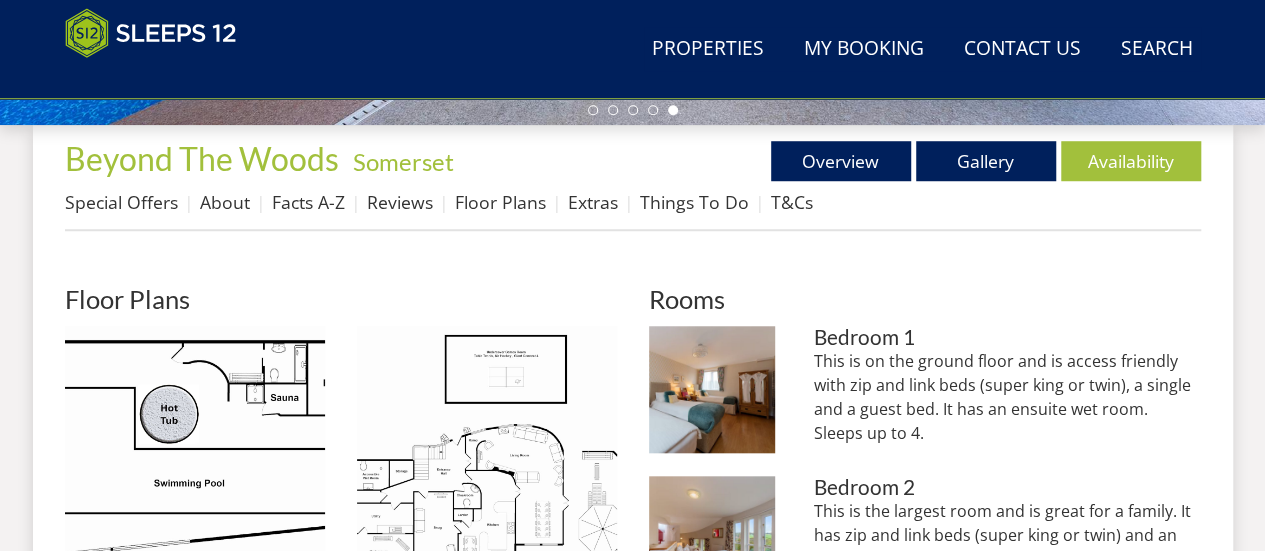 scroll, scrollTop: 700, scrollLeft: 0, axis: vertical 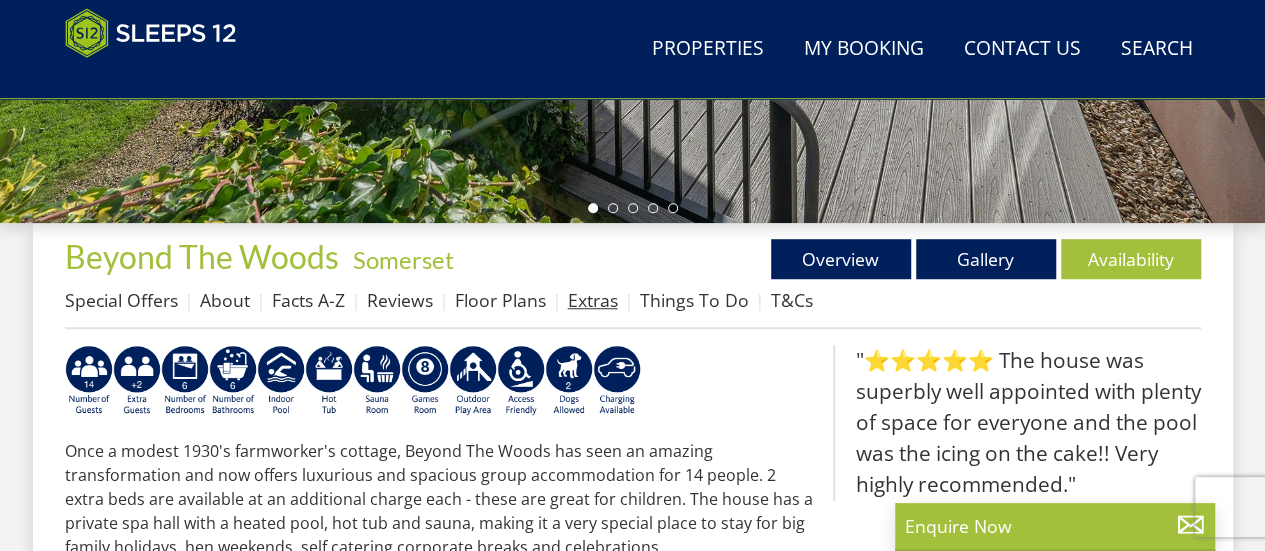 click on "Extras" at bounding box center [593, 300] 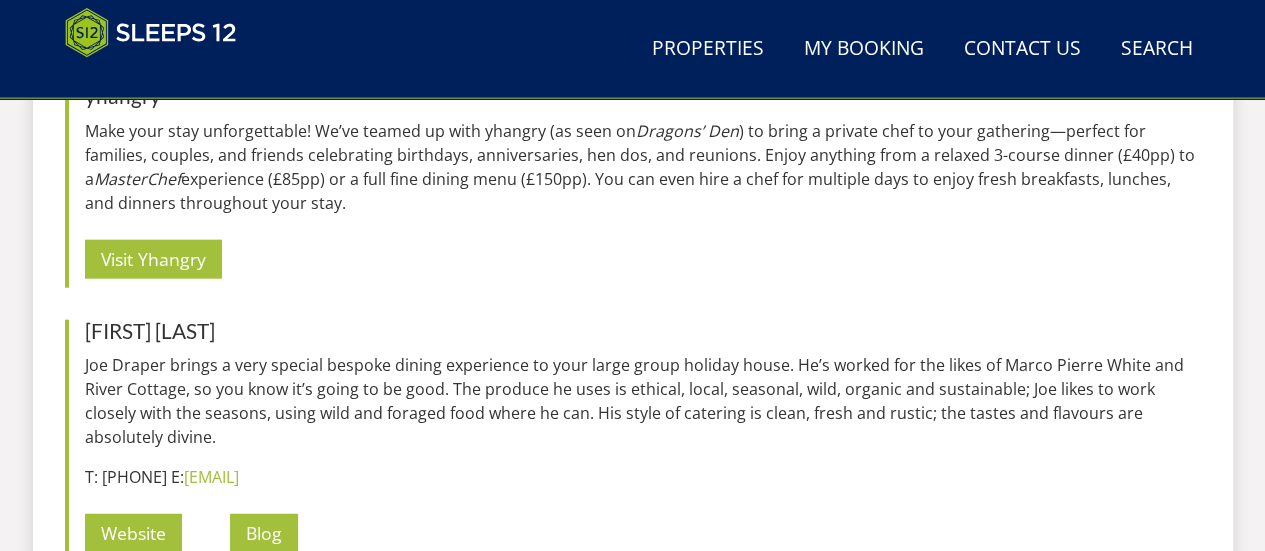 scroll, scrollTop: 2515, scrollLeft: 0, axis: vertical 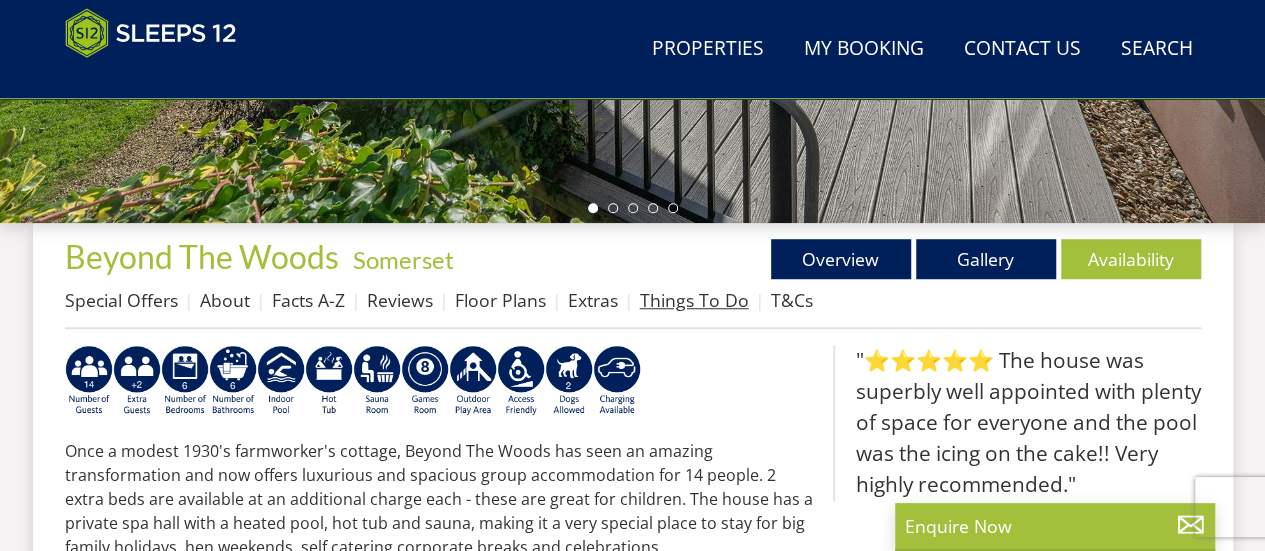 click on "Things To Do" at bounding box center (694, 300) 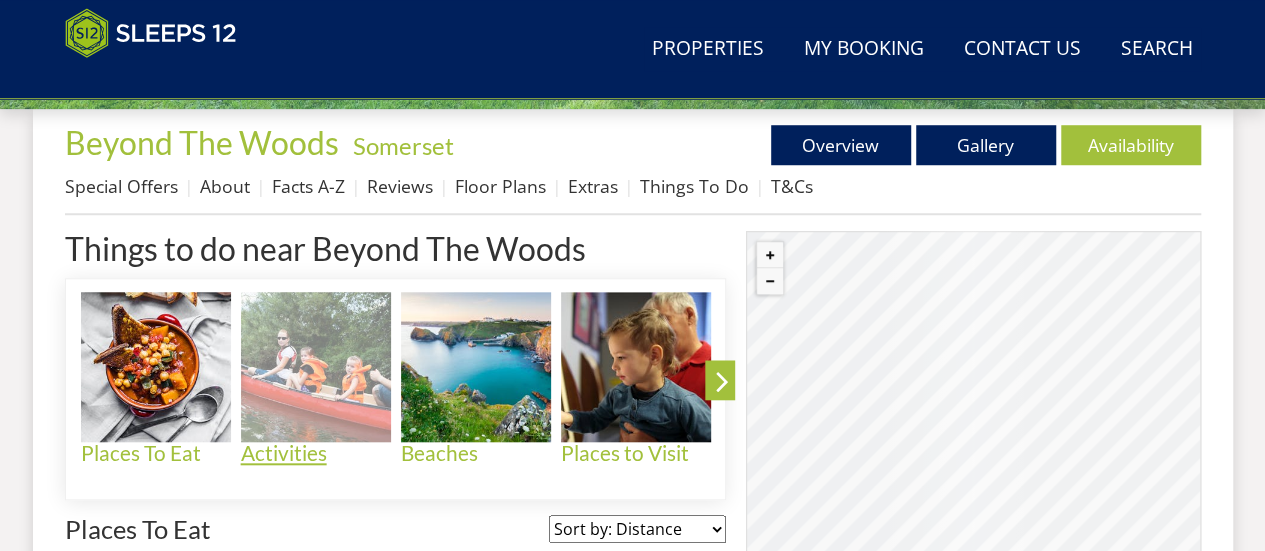 scroll, scrollTop: 518, scrollLeft: 0, axis: vertical 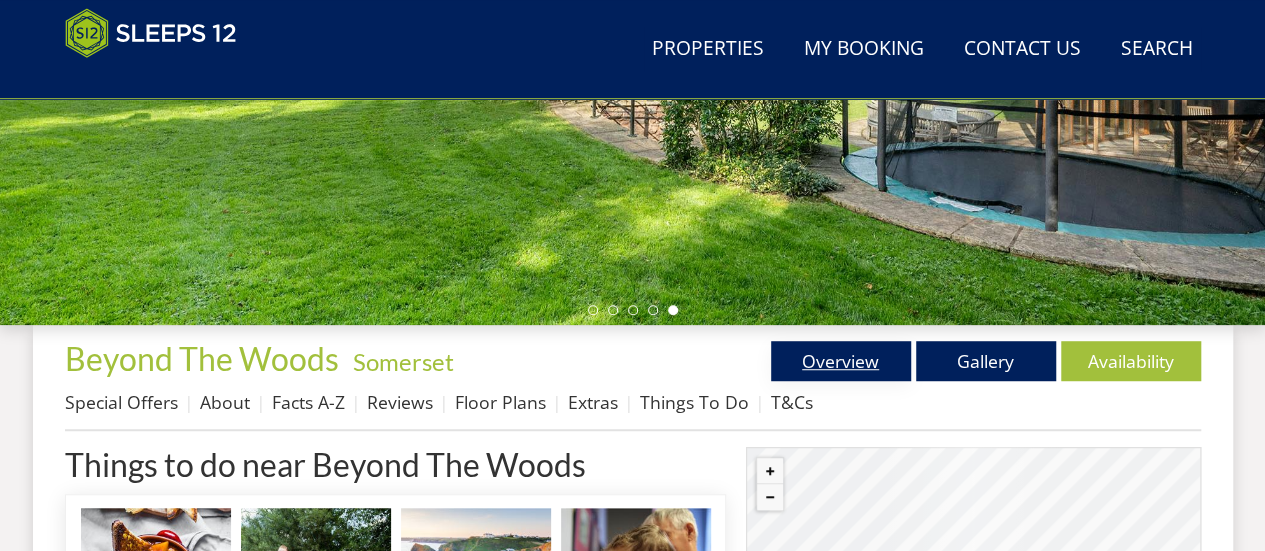 click on "Overview" at bounding box center [841, 361] 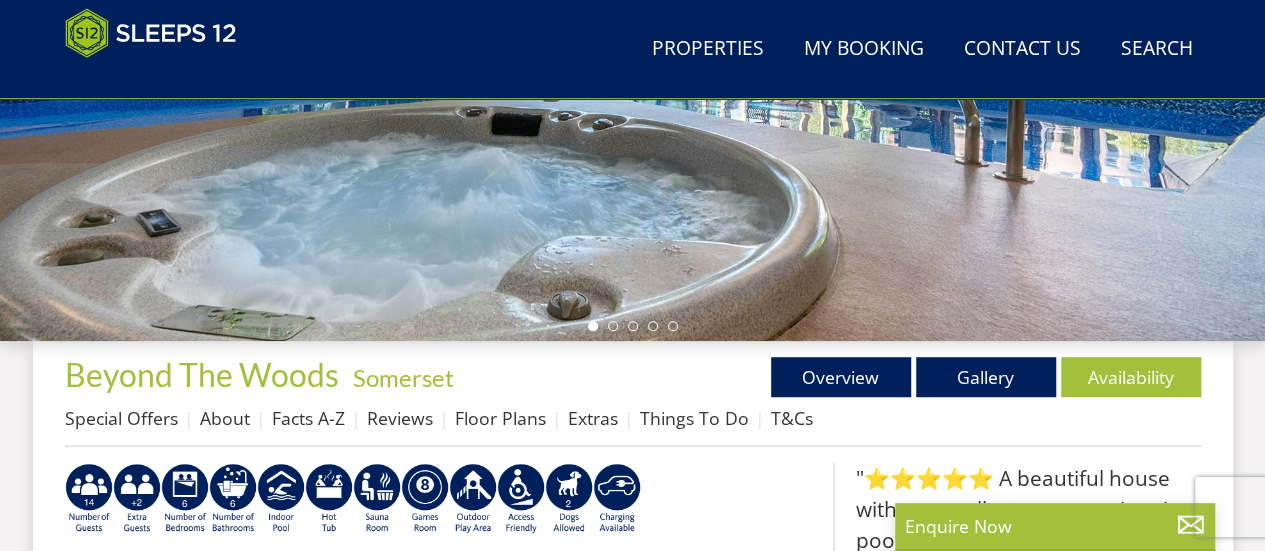 scroll, scrollTop: 600, scrollLeft: 0, axis: vertical 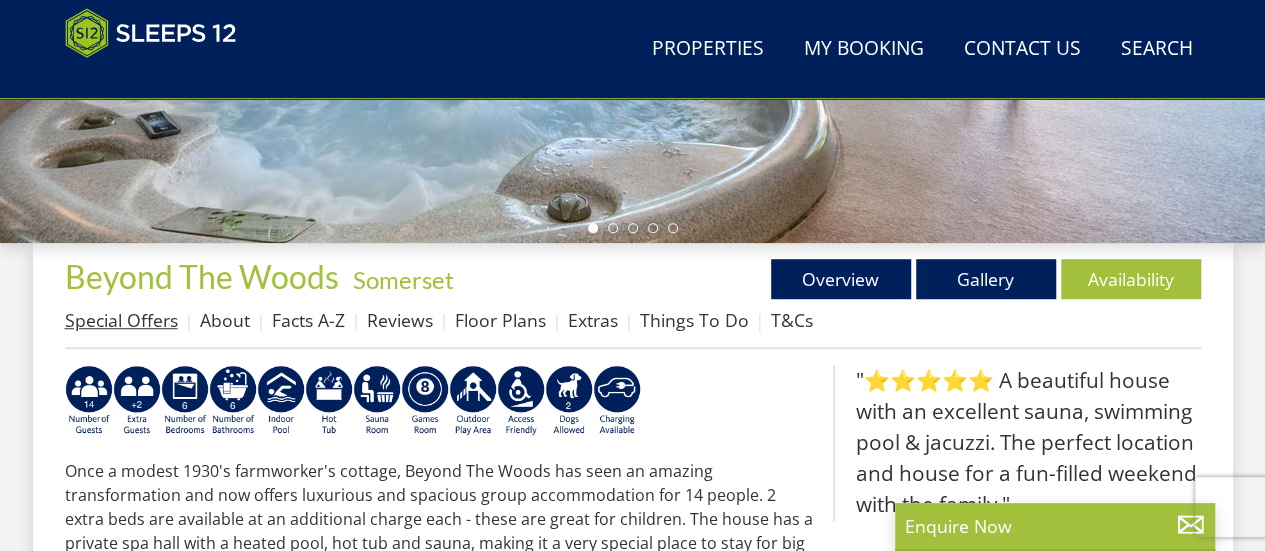 click on "Special Offers" at bounding box center [121, 320] 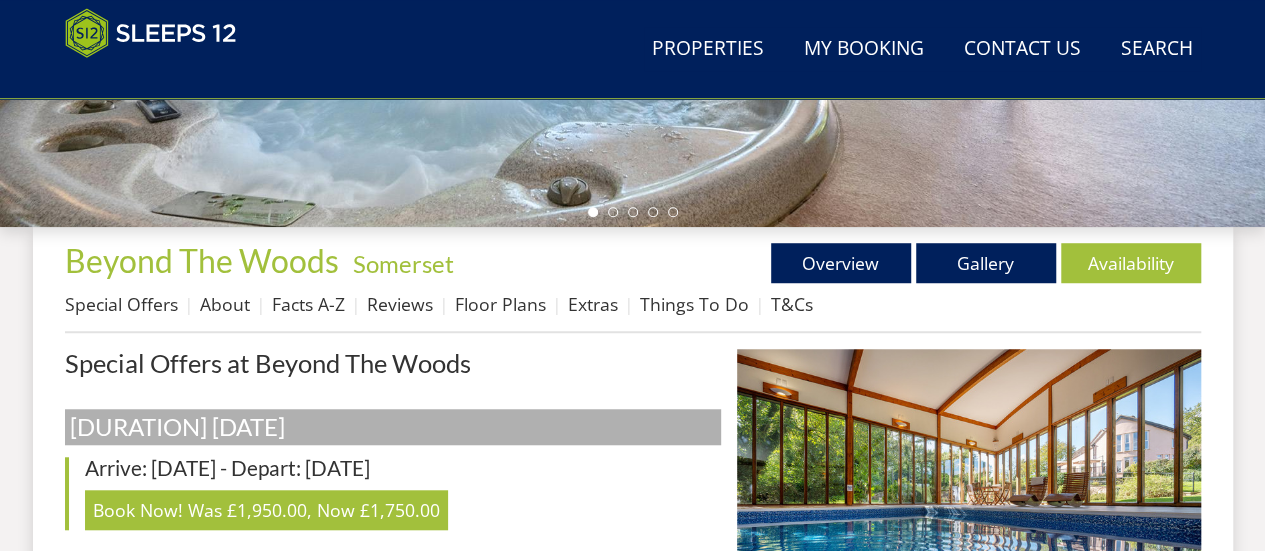 scroll, scrollTop: 600, scrollLeft: 0, axis: vertical 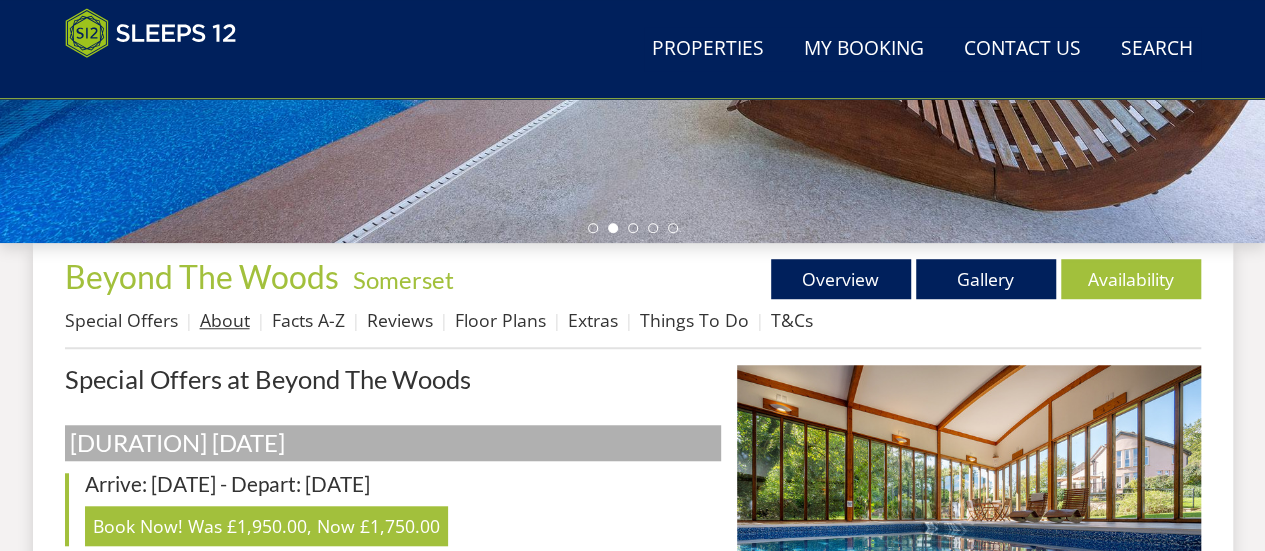 click on "About" at bounding box center [225, 320] 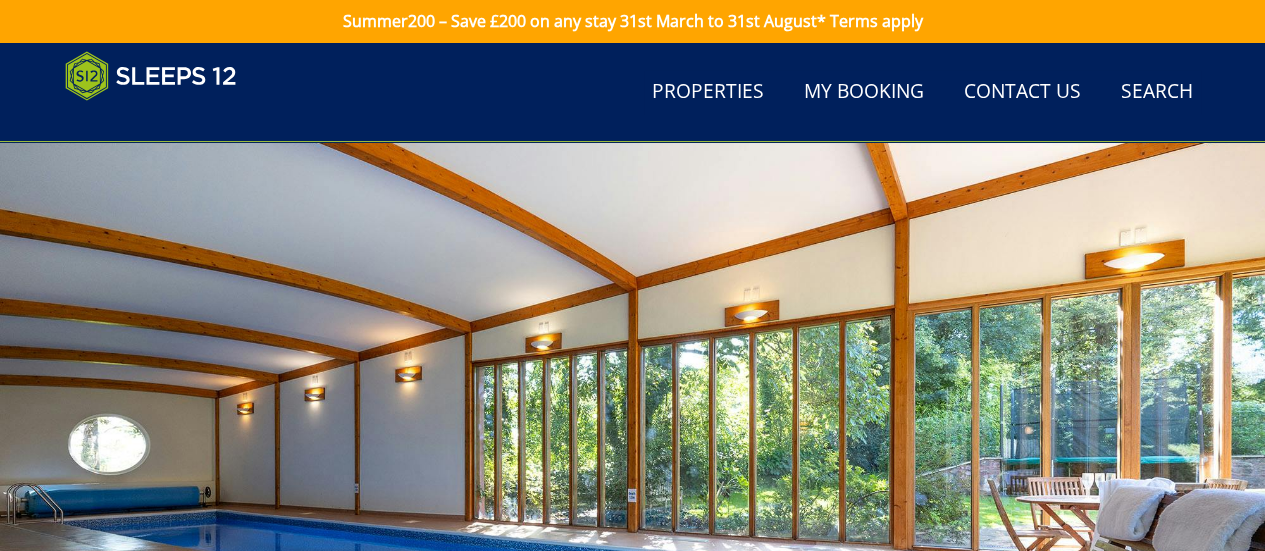 scroll, scrollTop: 0, scrollLeft: 0, axis: both 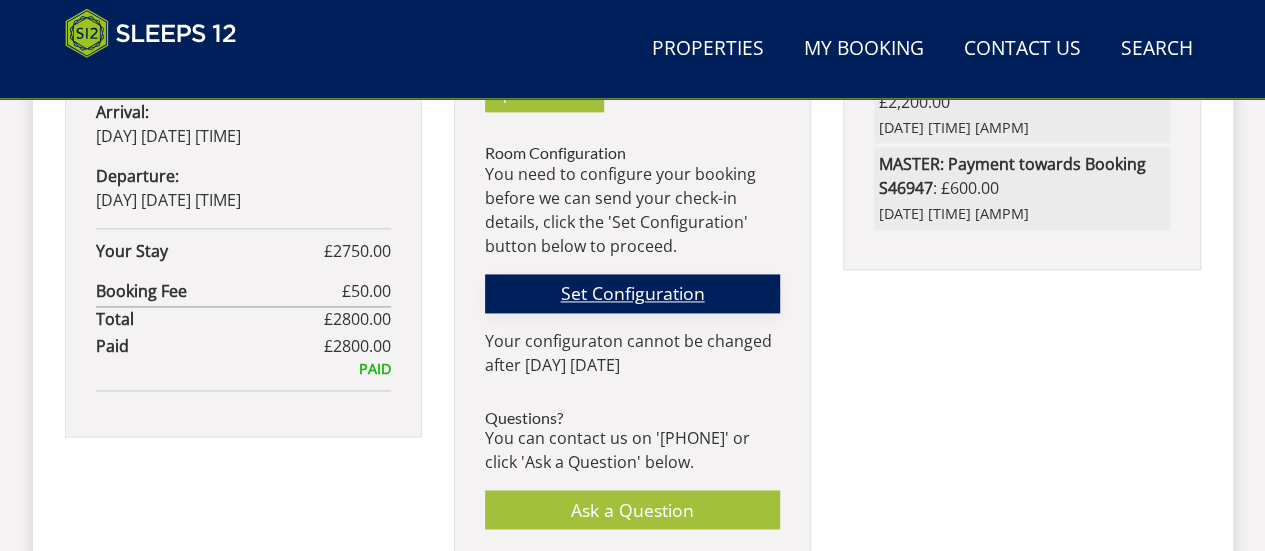 click on "Set Configuration" at bounding box center [632, 293] 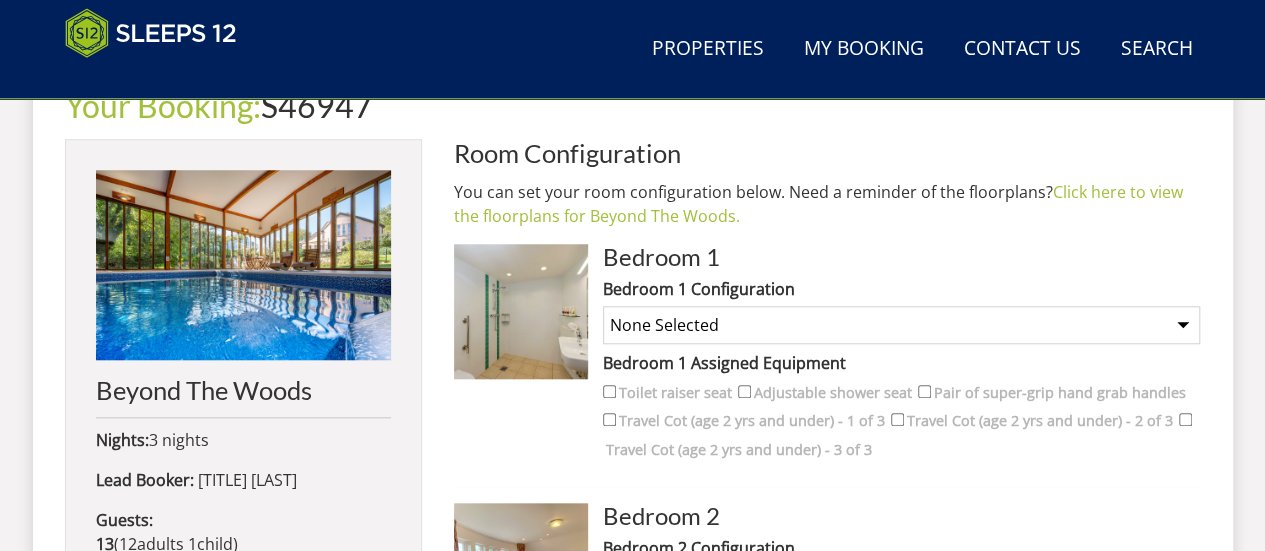 scroll, scrollTop: 661, scrollLeft: 0, axis: vertical 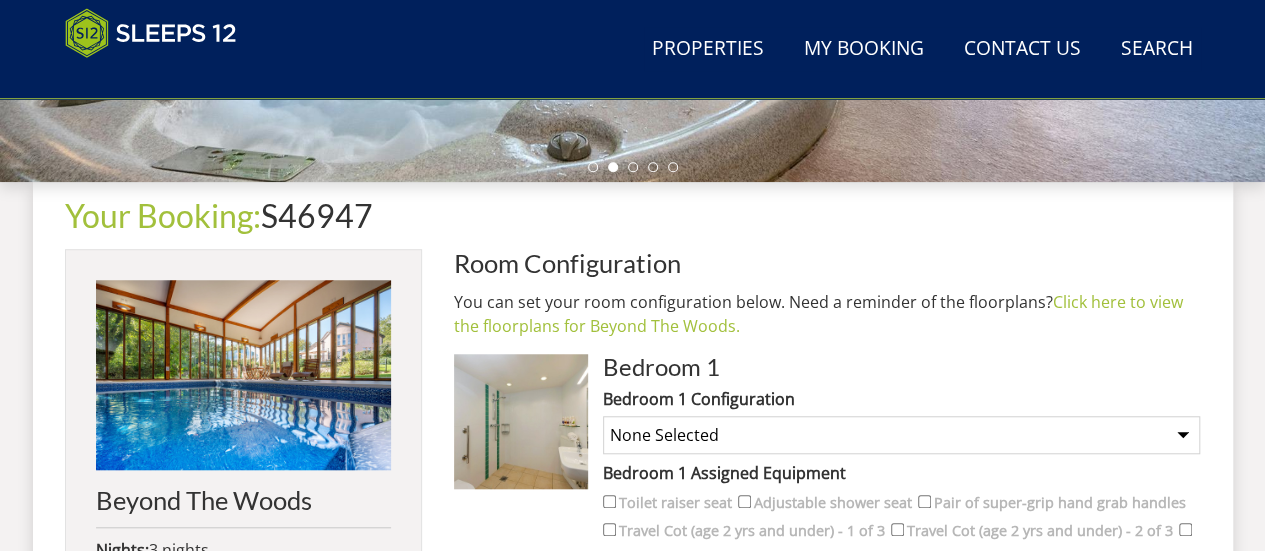 click on "None Selected
[NUMBER] x super-king bed
[NUMBER] x single beds
[NUMBER] super-king bed & [NUMBER] single bed
[NUMBER] x super-king bed & [NUMBER] single beds
[NUMBER] single beds
[NUMBER] x single beds" at bounding box center [901, 435] 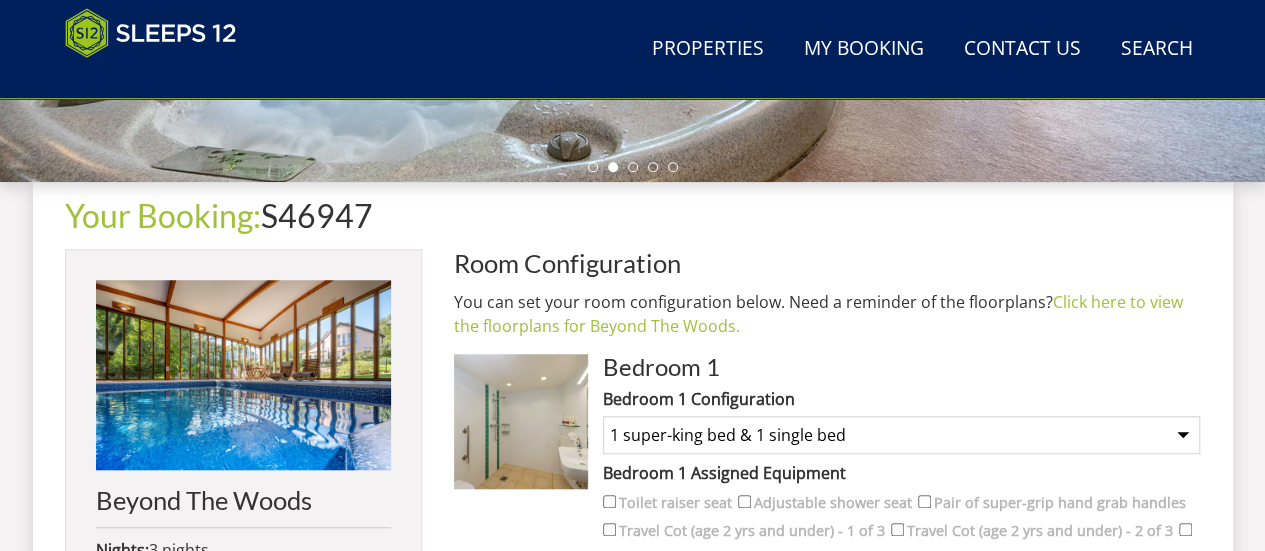 click on "None Selected
[NUMBER] x super-king bed
[NUMBER] x single beds
[NUMBER] super-king bed & [NUMBER] single bed
[NUMBER] x super-king bed & [NUMBER] single beds
[NUMBER] single beds
[NUMBER] x single beds" at bounding box center (901, 435) 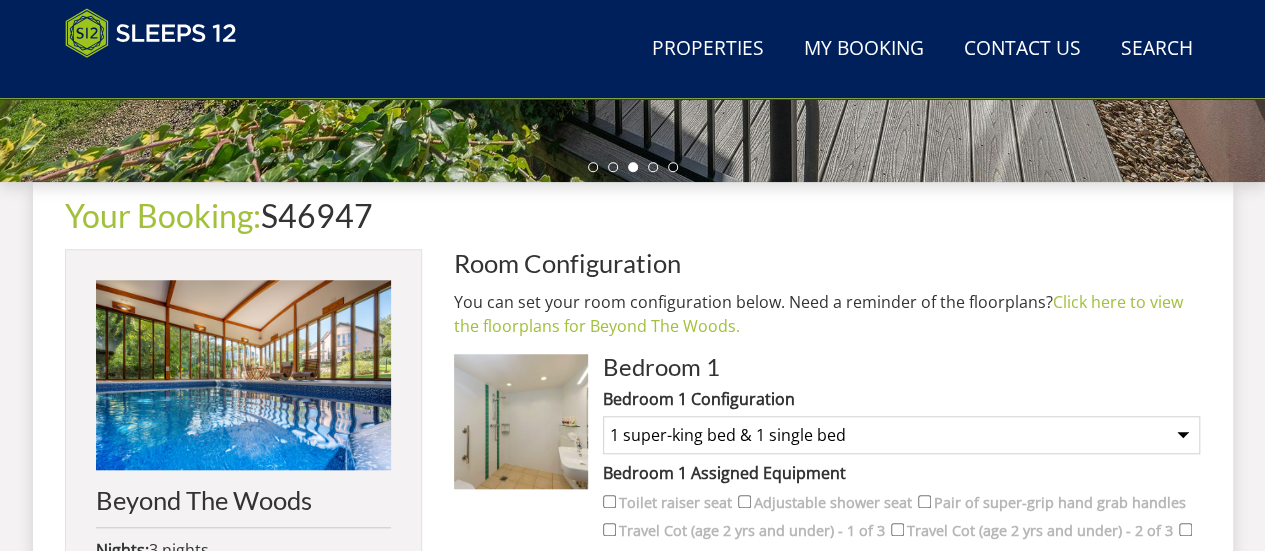 click on "Room Configuration
You can set your room configuration below. Need a reminder of the floorplans?  Click here to view the floorplans for Beyond The Woods.
Bedroom 1
Bedroom 1 Configuration
None Selected
1 x super-king bed
2 x single beds
1 super-king bed & 1 single bed
1 x super-king bed & 2 single beds
3 single beds
4 x single beds
Bedroom 1 Assigned Equipment
Toilet raiser seat Adjustable shower seat Pair of super-grip hand grab handles Travel Cot (age 2 yrs and under) - 1 of 3 Travel Cot (age 2 yrs and under) - 2 of 3 Travel Cot (age 2 yrs and under) -  3 of 3
Bedroom 2
Bedroom 2 Configuration
None Selected
1 x super-king bed
2 x single beds
3 x single beds (payment may be required)" at bounding box center [827, 1135] 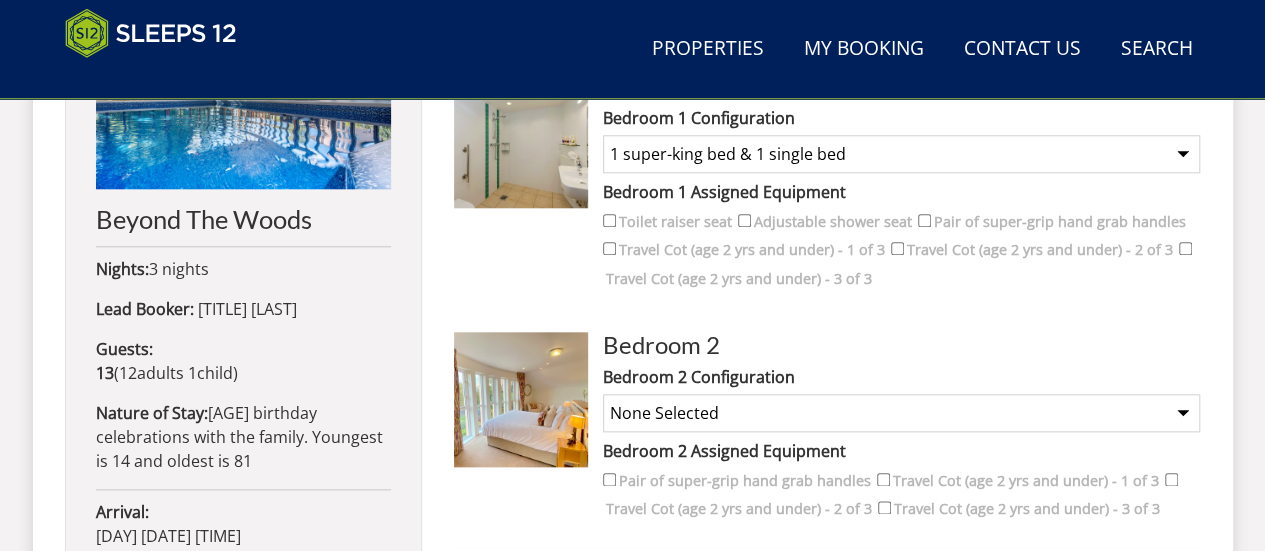 scroll, scrollTop: 961, scrollLeft: 0, axis: vertical 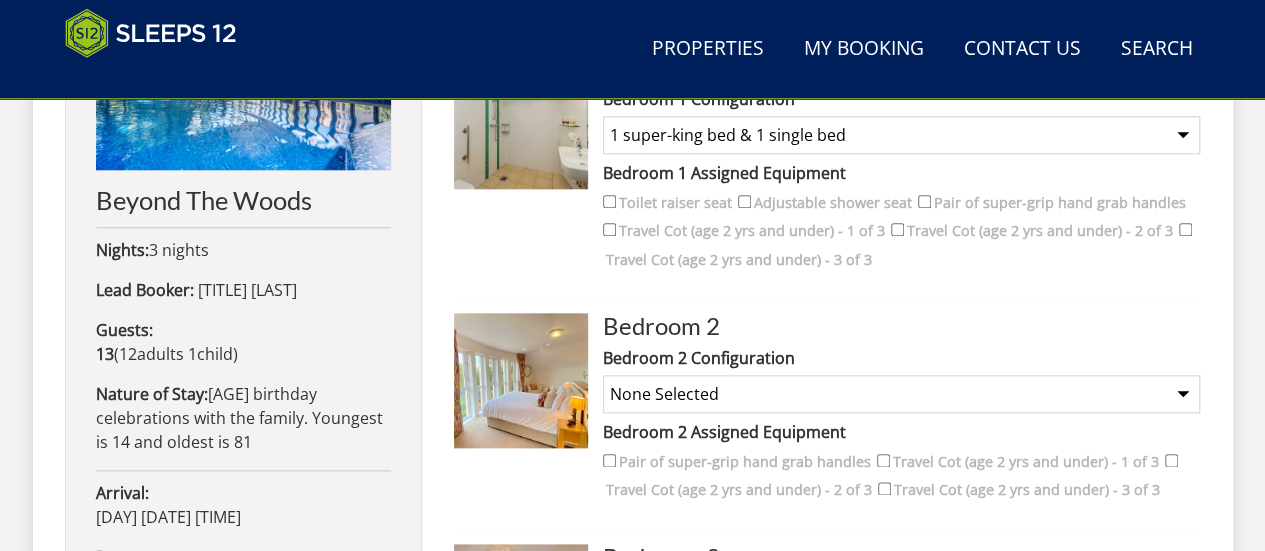 click on "None Selected
1 x super-king bed
2 x single beds
1 super-king bed & 1 single bed (payment may be required)
1 x super-king bed & 2 single beds (payment may be required)
3 x single beds (payment may be required)
4 x single beds (payment may be required)" at bounding box center (901, 394) 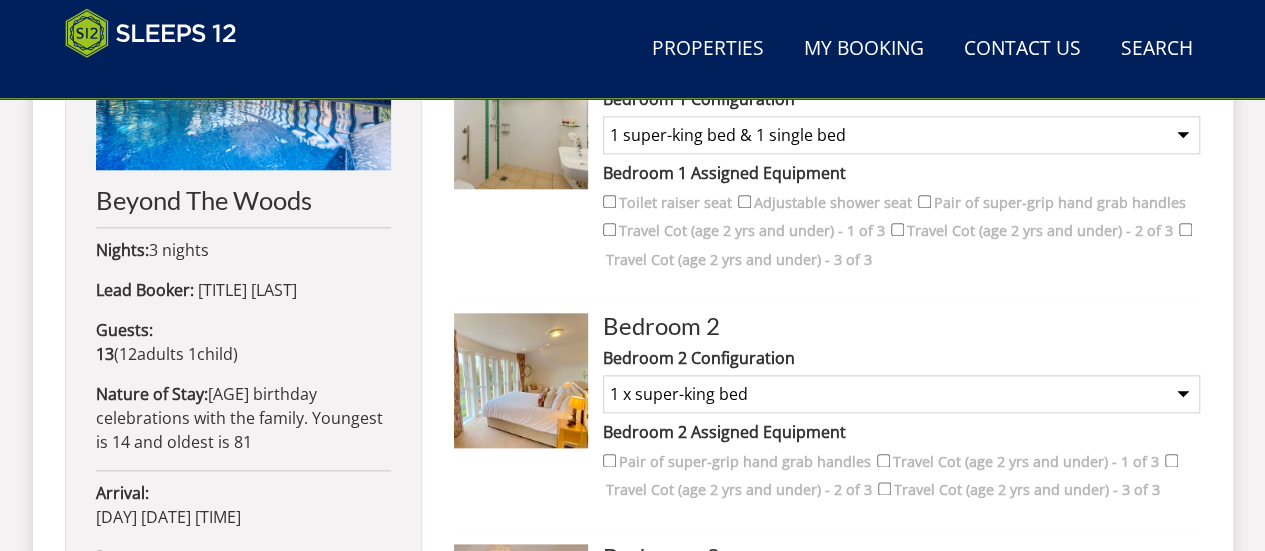 click on "None Selected
1 x super-king bed
2 x single beds
1 super-king bed & 1 single bed (payment may be required)
1 x super-king bed & 2 single beds (payment may be required)
3 x single beds (payment may be required)
4 x single beds (payment may be required)" at bounding box center (901, 394) 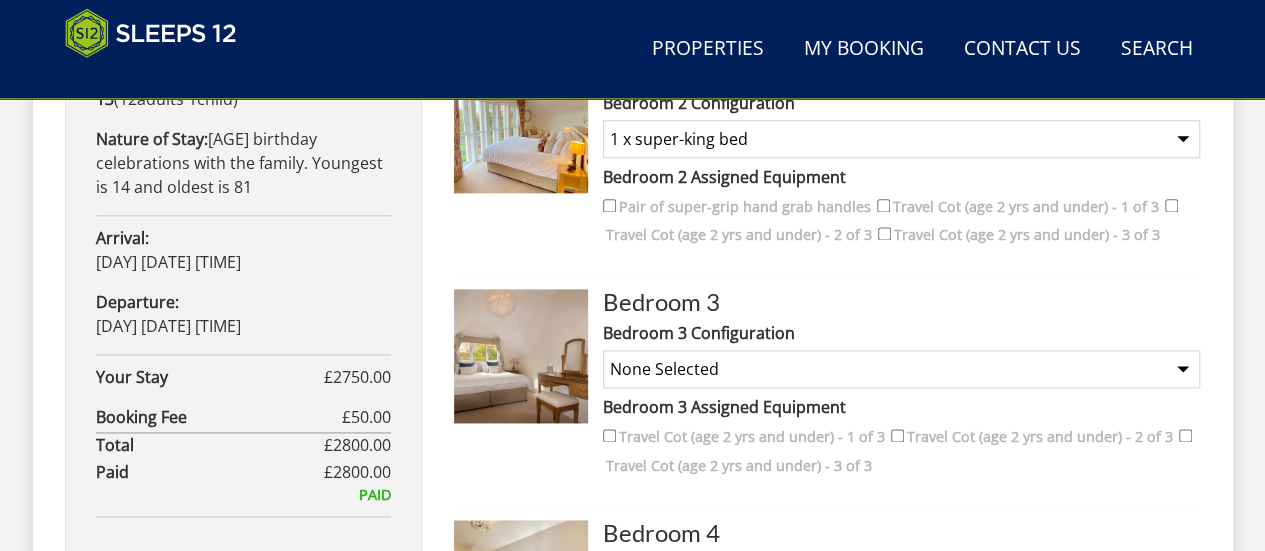 scroll, scrollTop: 1261, scrollLeft: 0, axis: vertical 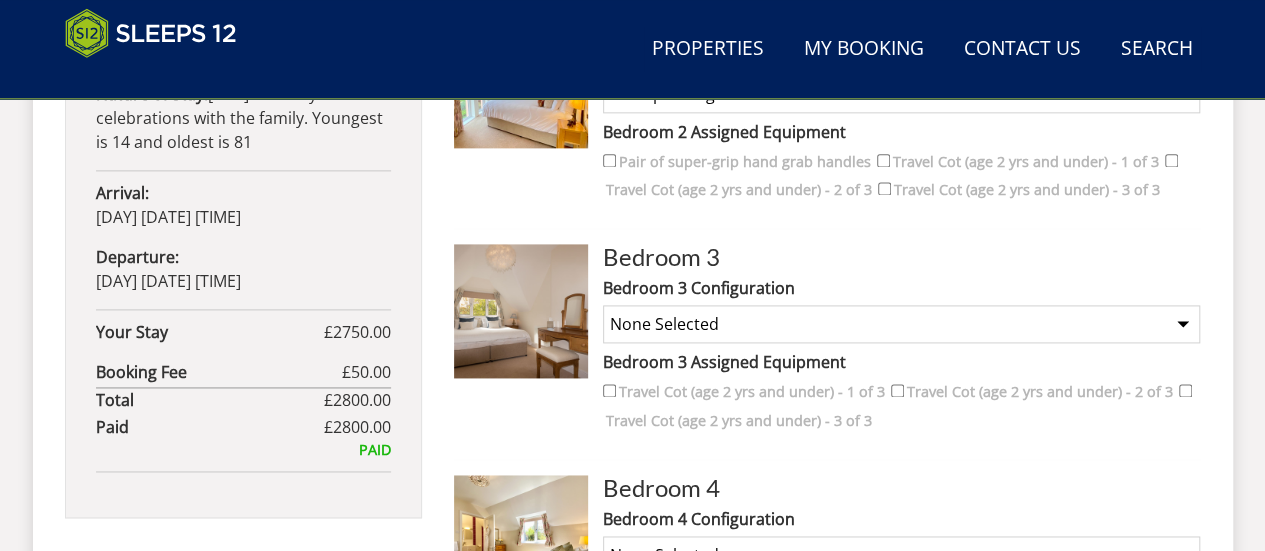 click on "None Selected
1 x super-king bed
2 x single beds" at bounding box center (901, 324) 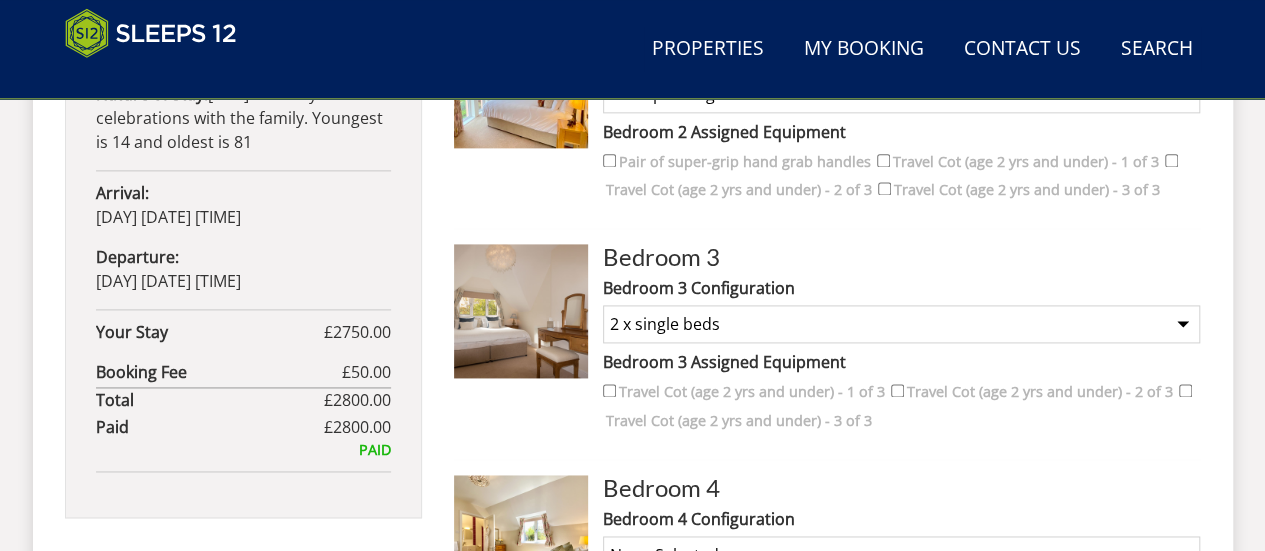 click on "None Selected
1 x super-king bed
2 x single beds" at bounding box center [901, 324] 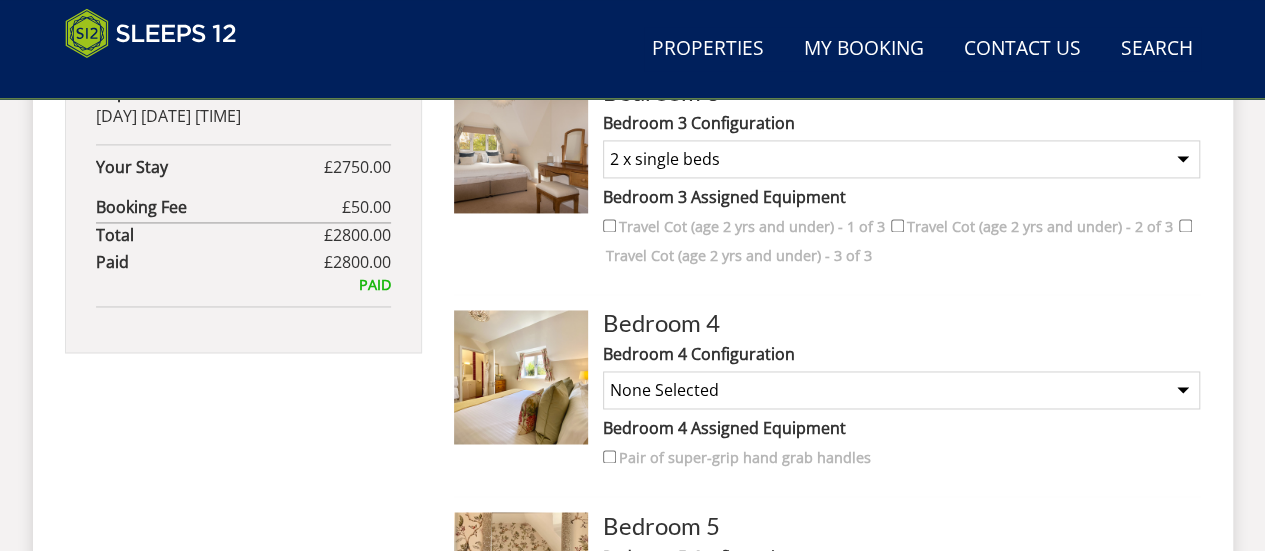 scroll, scrollTop: 1461, scrollLeft: 0, axis: vertical 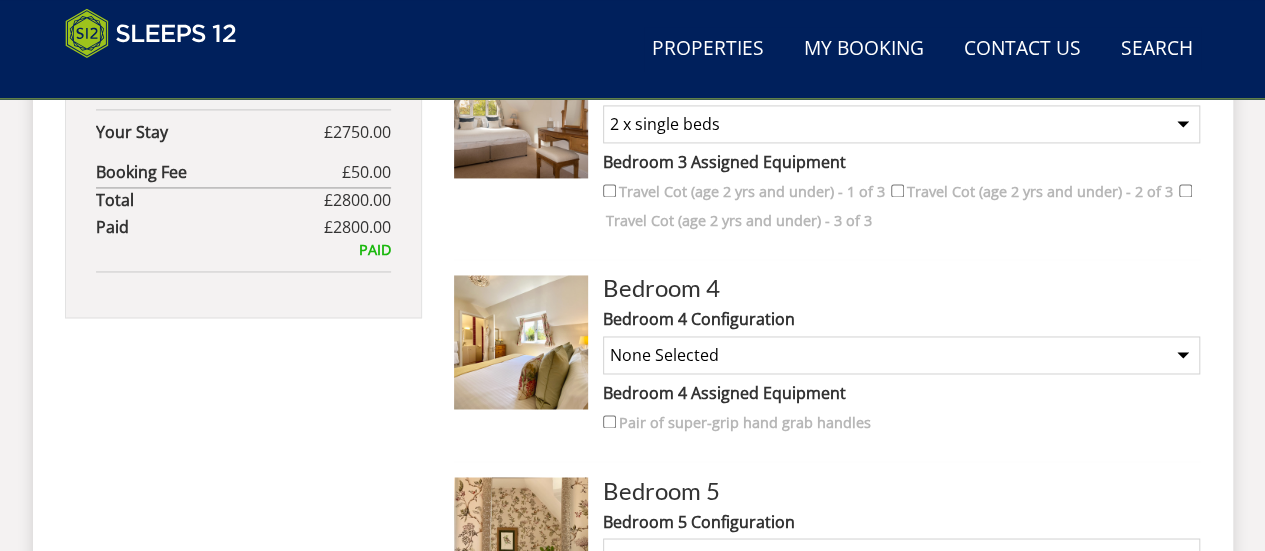 click on "None Selected
Super king bed
2 x single beds" at bounding box center [901, 355] 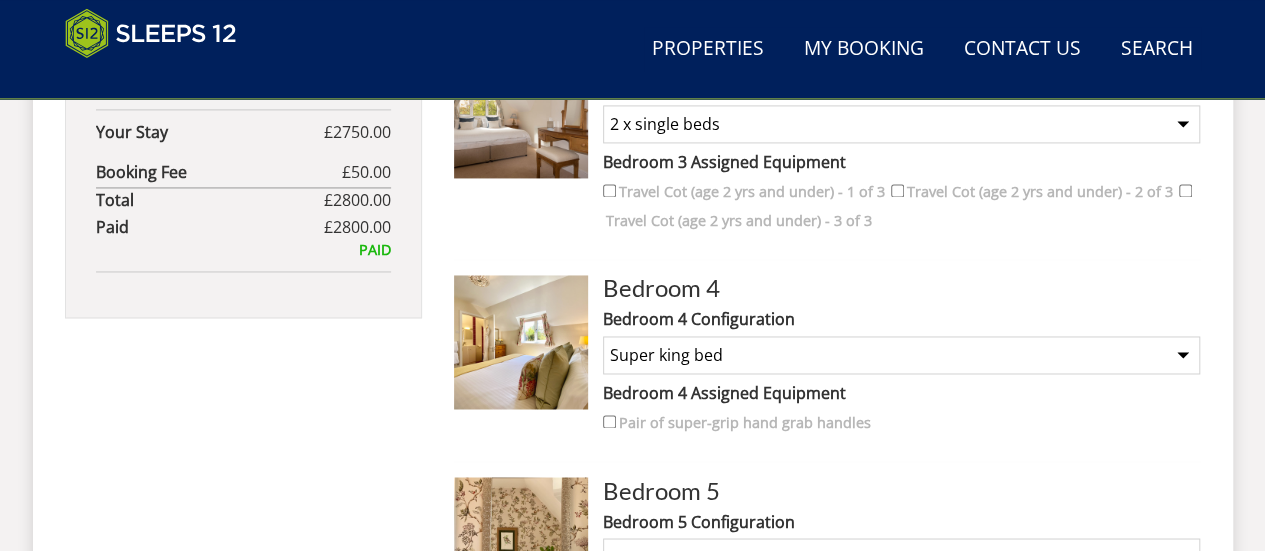 click on "None Selected
Super king bed
2 x single beds" at bounding box center (901, 355) 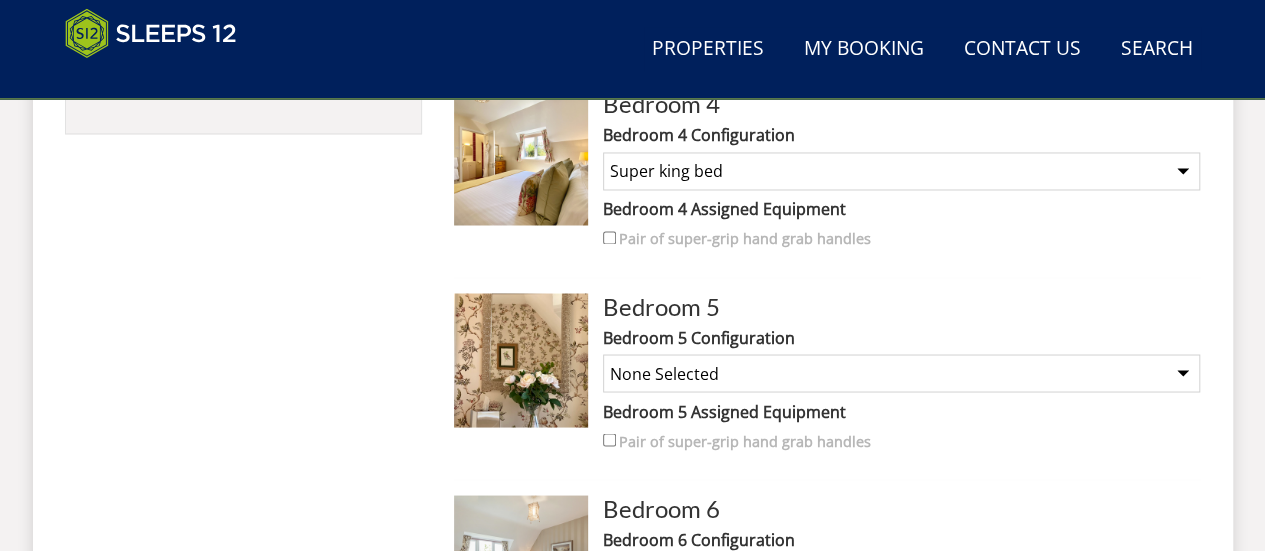 scroll, scrollTop: 1661, scrollLeft: 0, axis: vertical 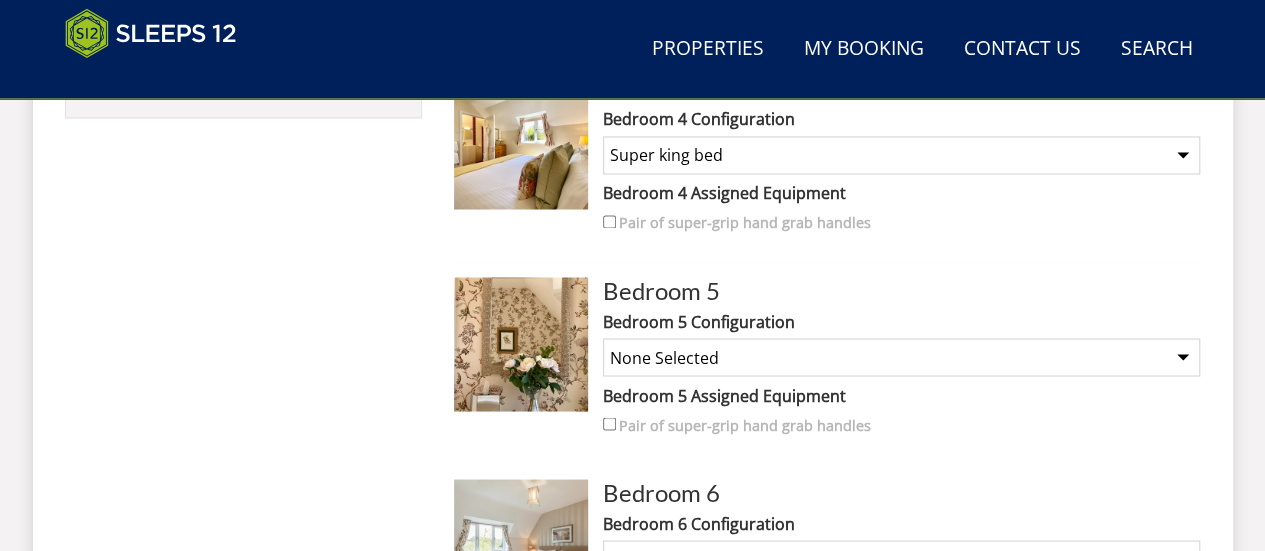 click on "None Selected
1 x super-king bed
2 x single beds" at bounding box center [901, 357] 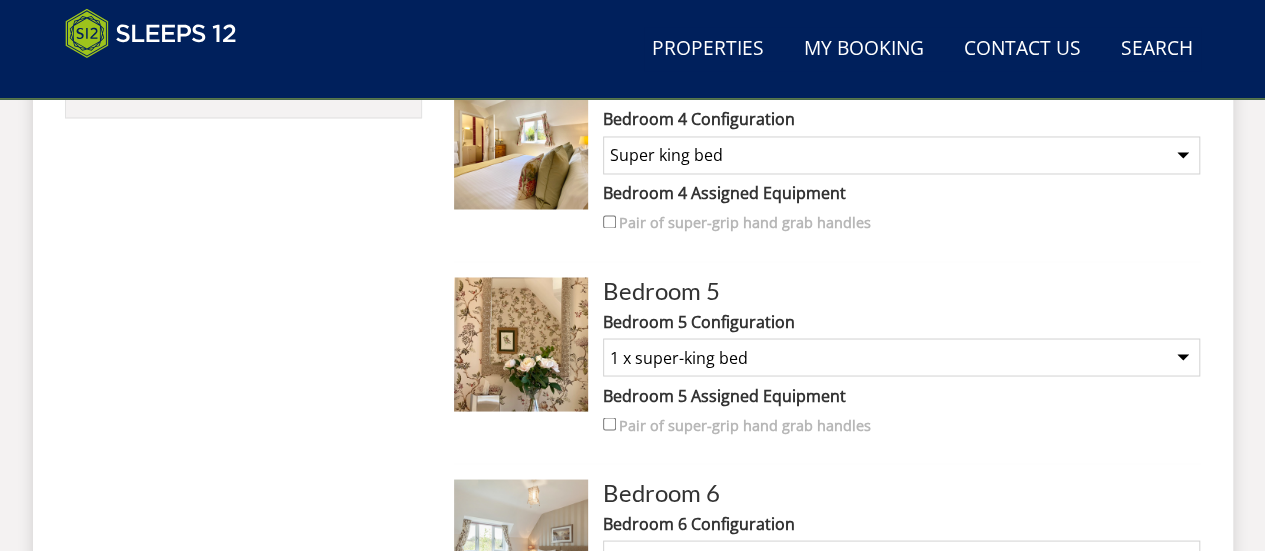 click on "None Selected
1 x super-king bed
2 x single beds" at bounding box center [901, 357] 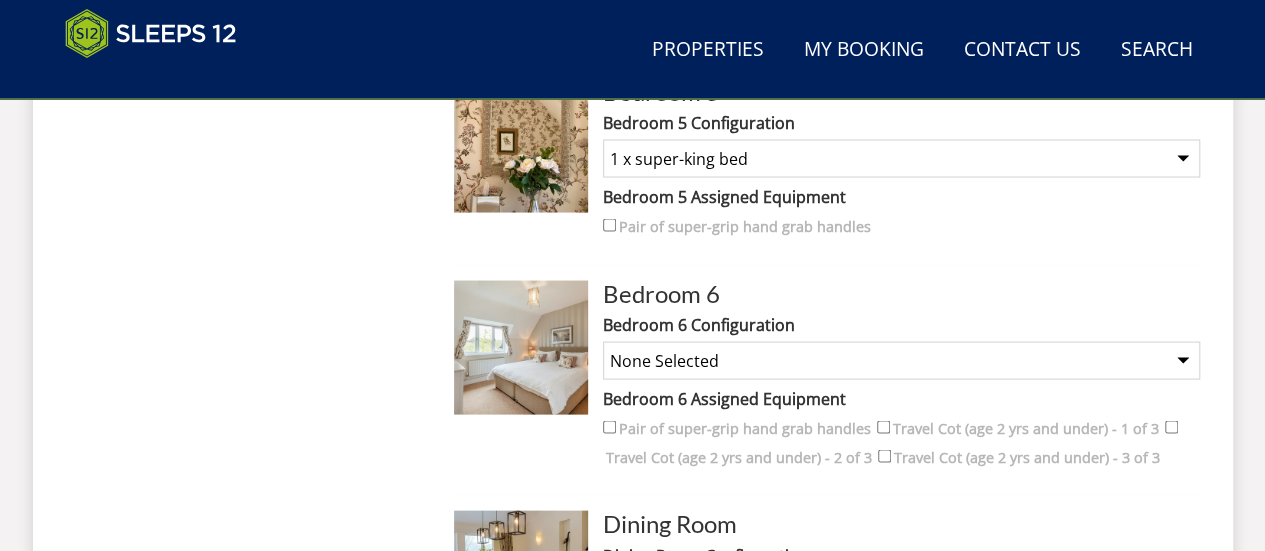 scroll, scrollTop: 1861, scrollLeft: 0, axis: vertical 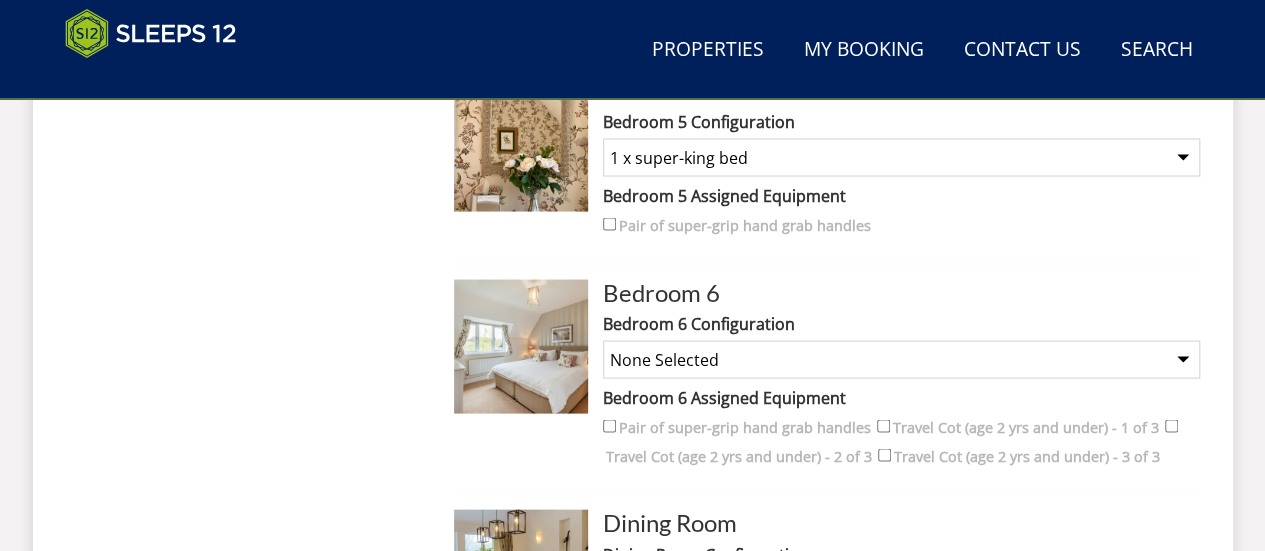 click on "None Selected
1 x super-king bed
2 x single beds" at bounding box center [901, 359] 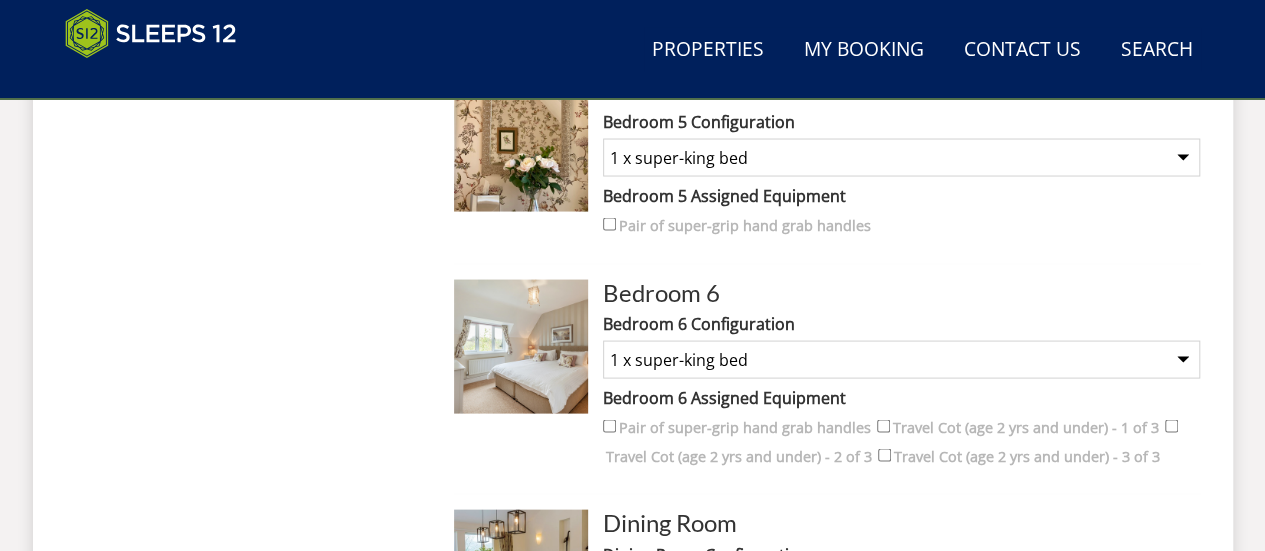 click on "None Selected
1 x super-king bed
2 x single beds" at bounding box center [901, 359] 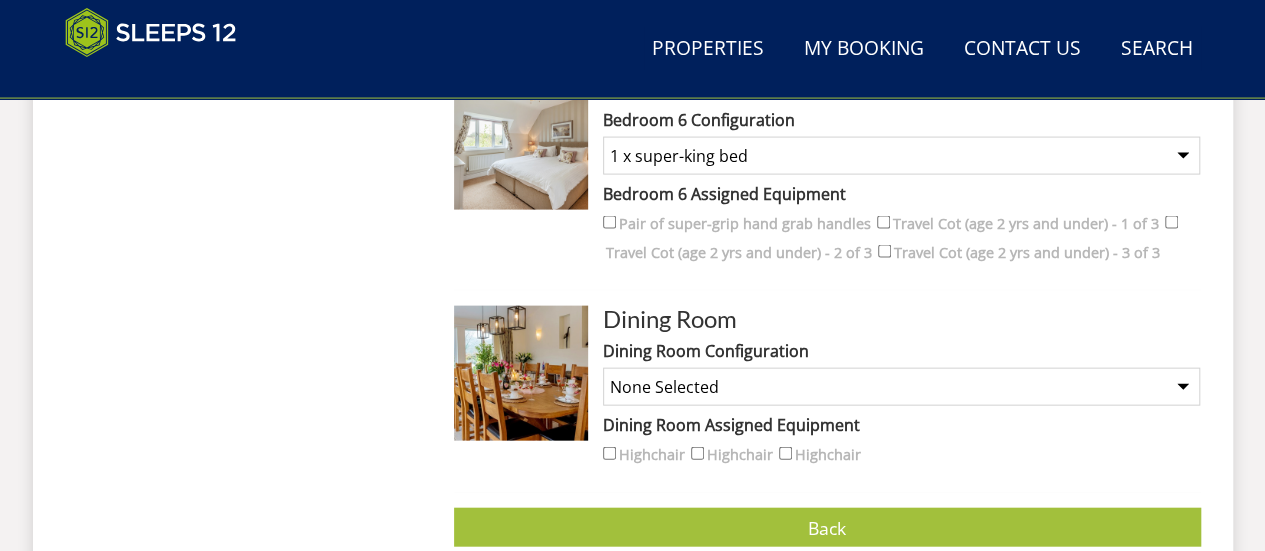scroll, scrollTop: 2161, scrollLeft: 0, axis: vertical 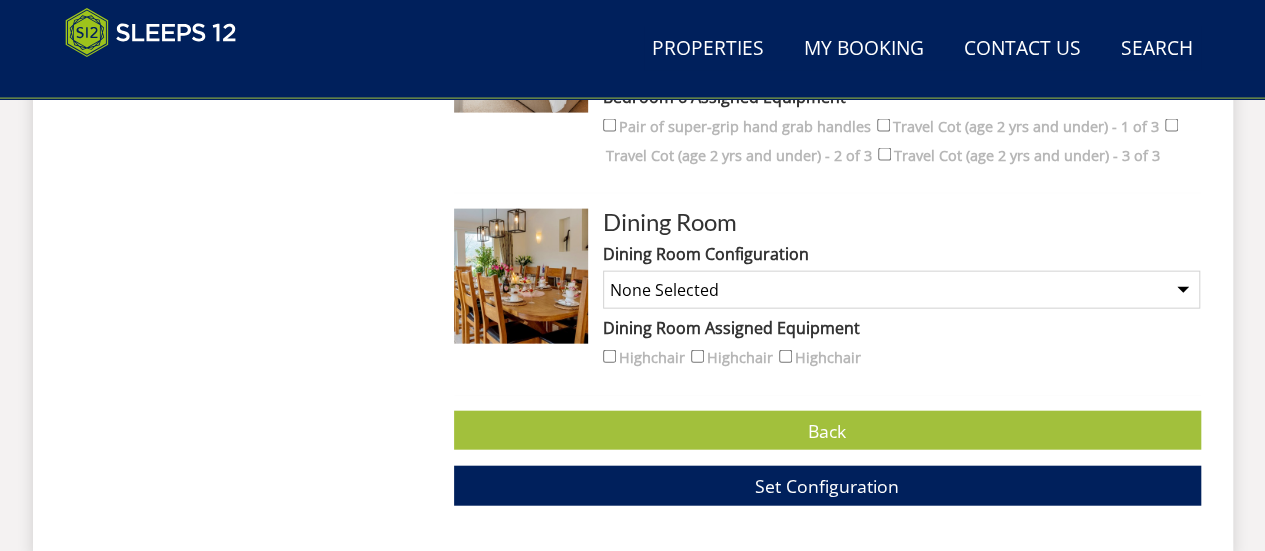 click on "None Selected
1 High Chair
2 High Chairs
3 High Chairs" at bounding box center [901, 290] 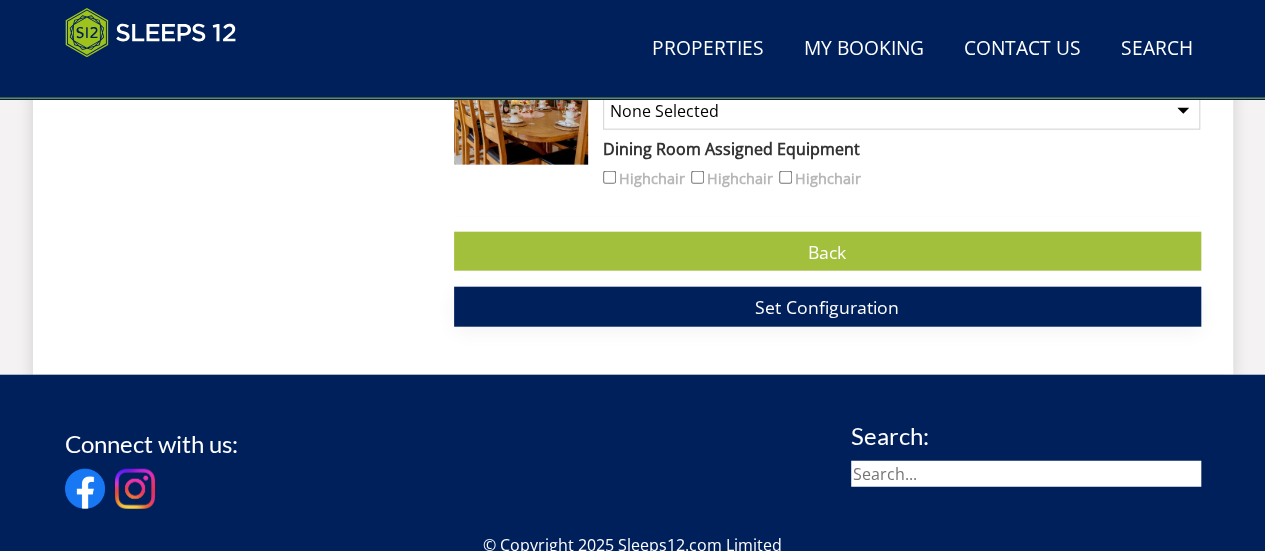 scroll, scrollTop: 2300, scrollLeft: 0, axis: vertical 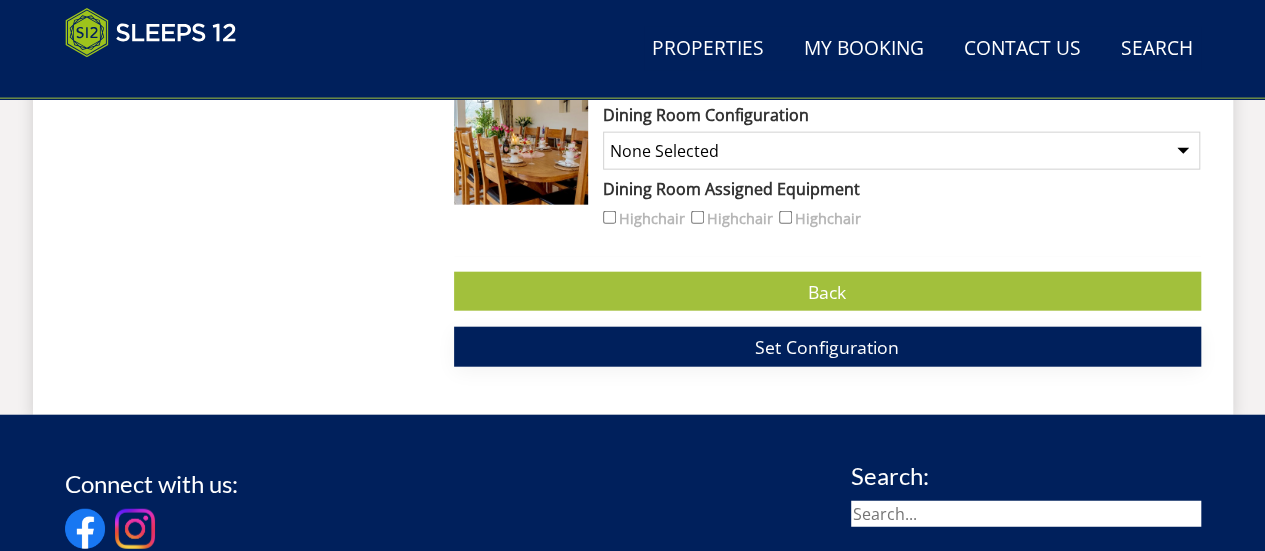 click on "Set Configuration" at bounding box center [827, 347] 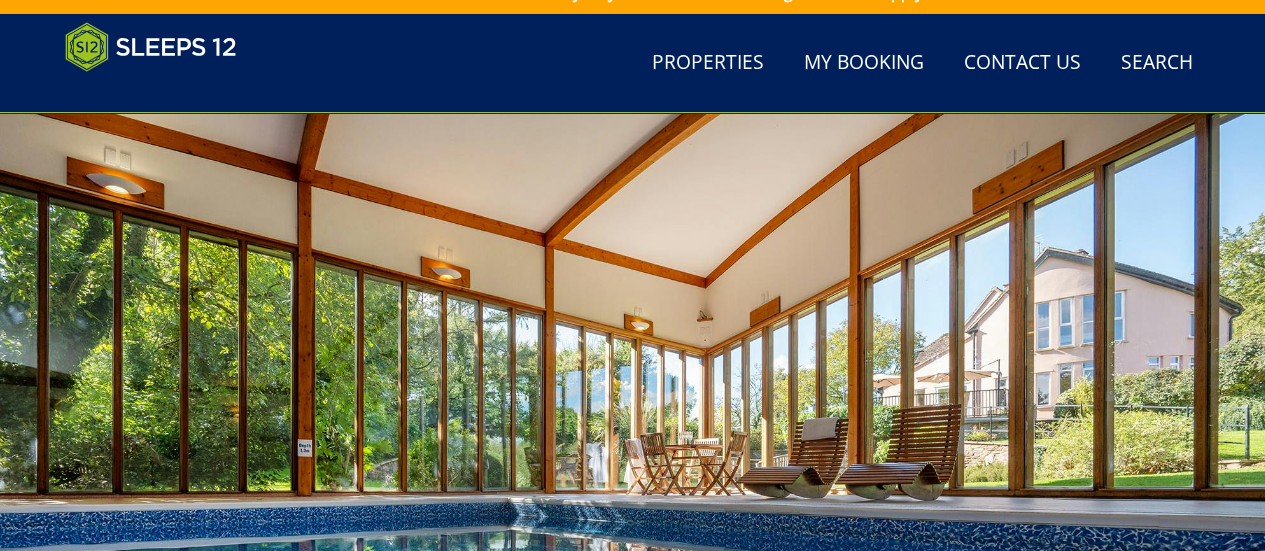 scroll, scrollTop: 0, scrollLeft: 0, axis: both 